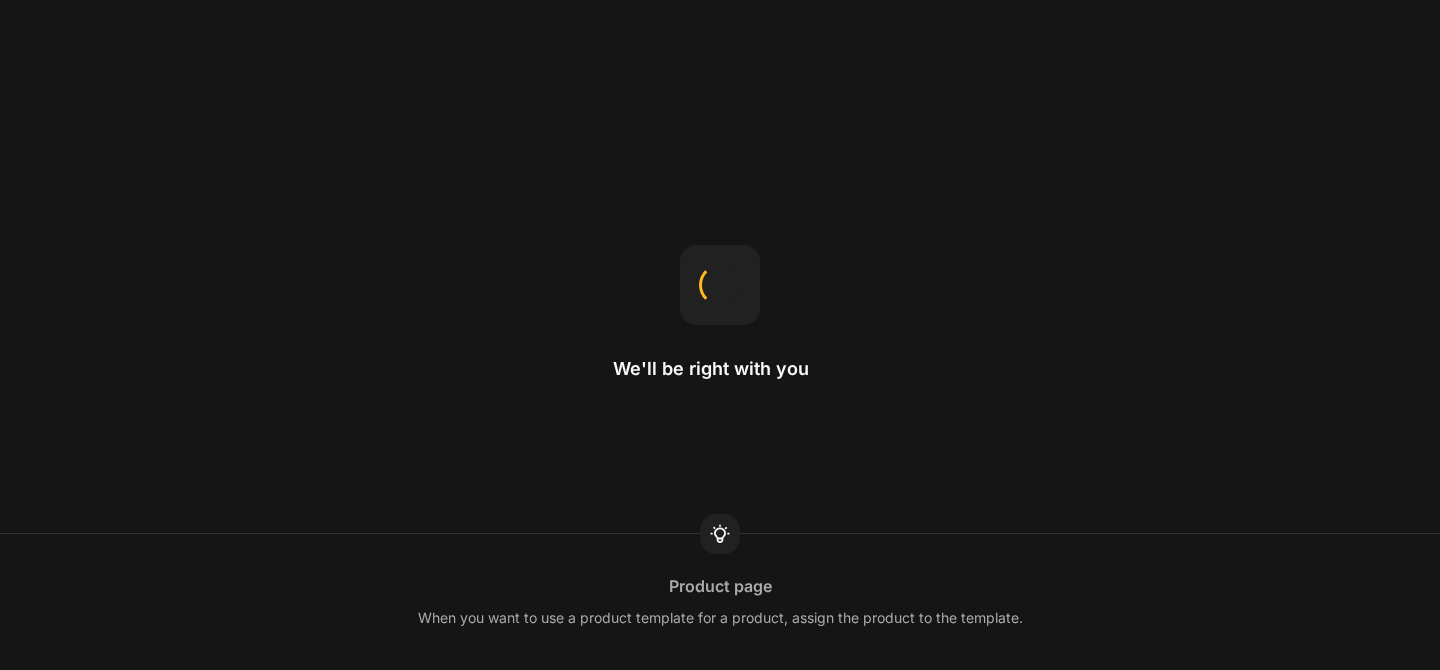 scroll, scrollTop: 0, scrollLeft: 0, axis: both 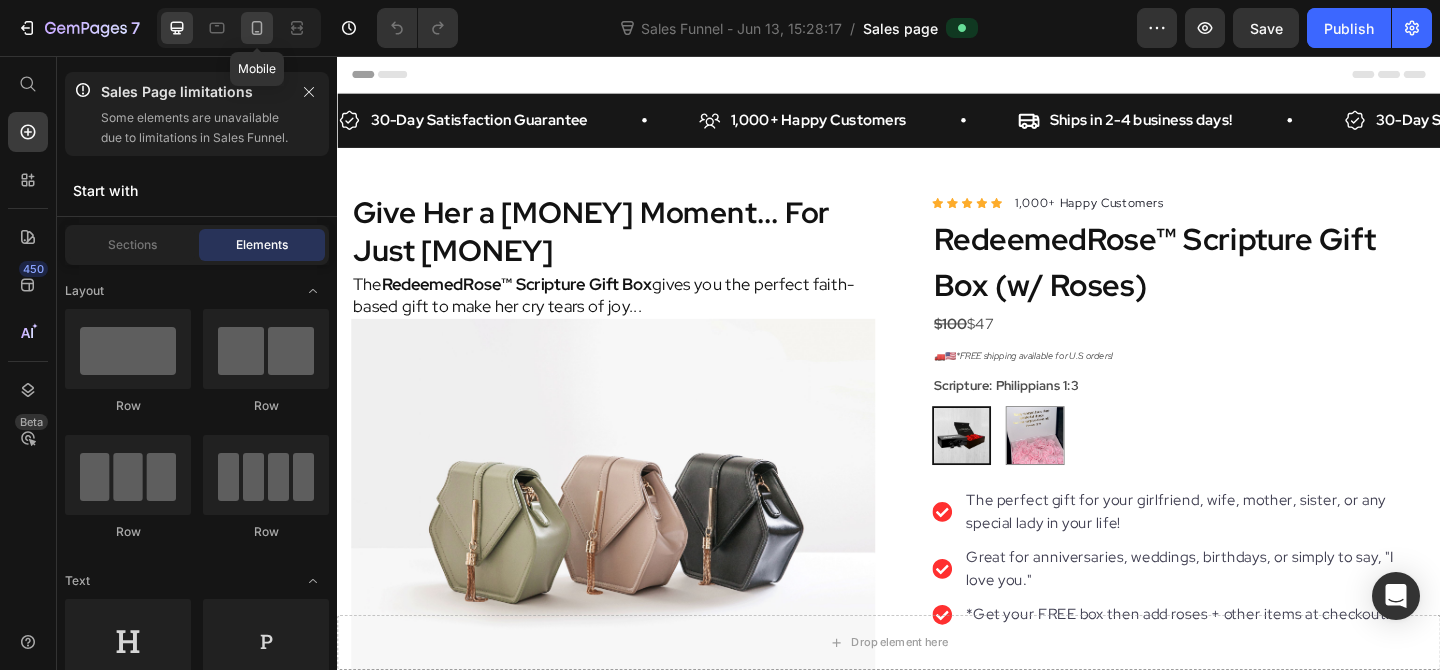 click 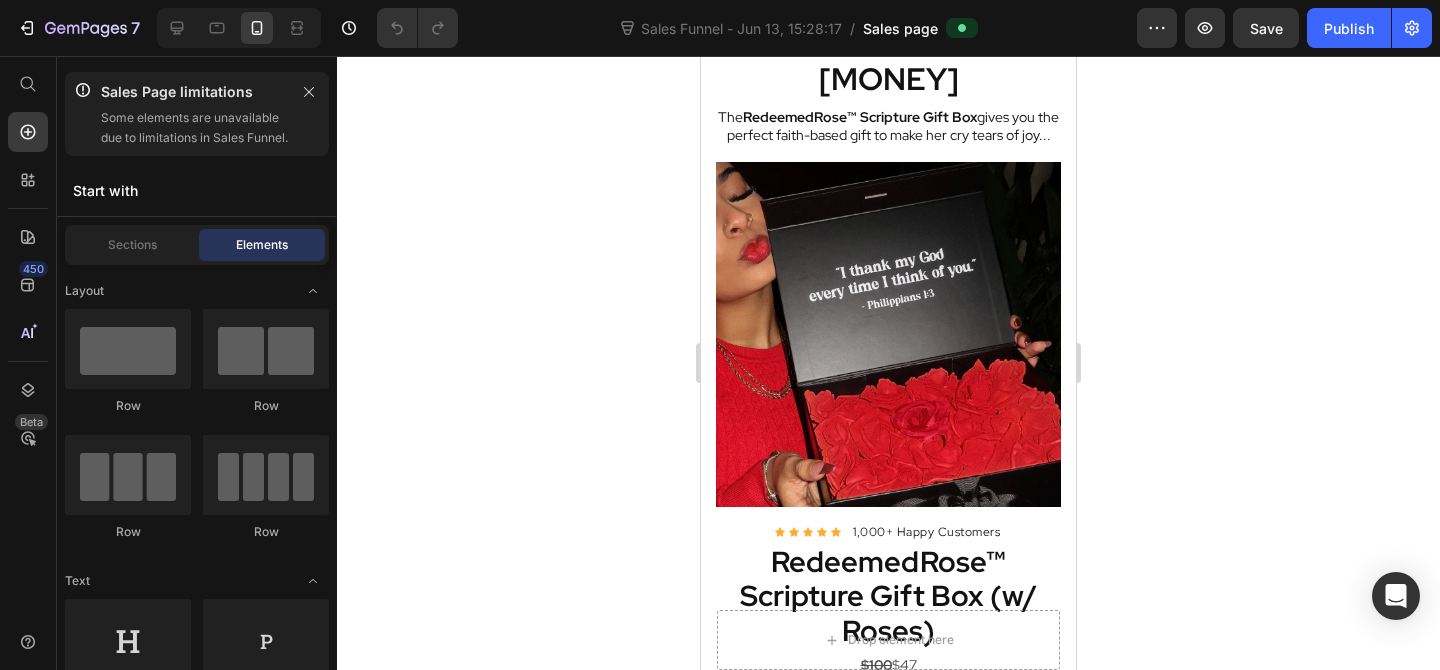 scroll, scrollTop: 0, scrollLeft: 0, axis: both 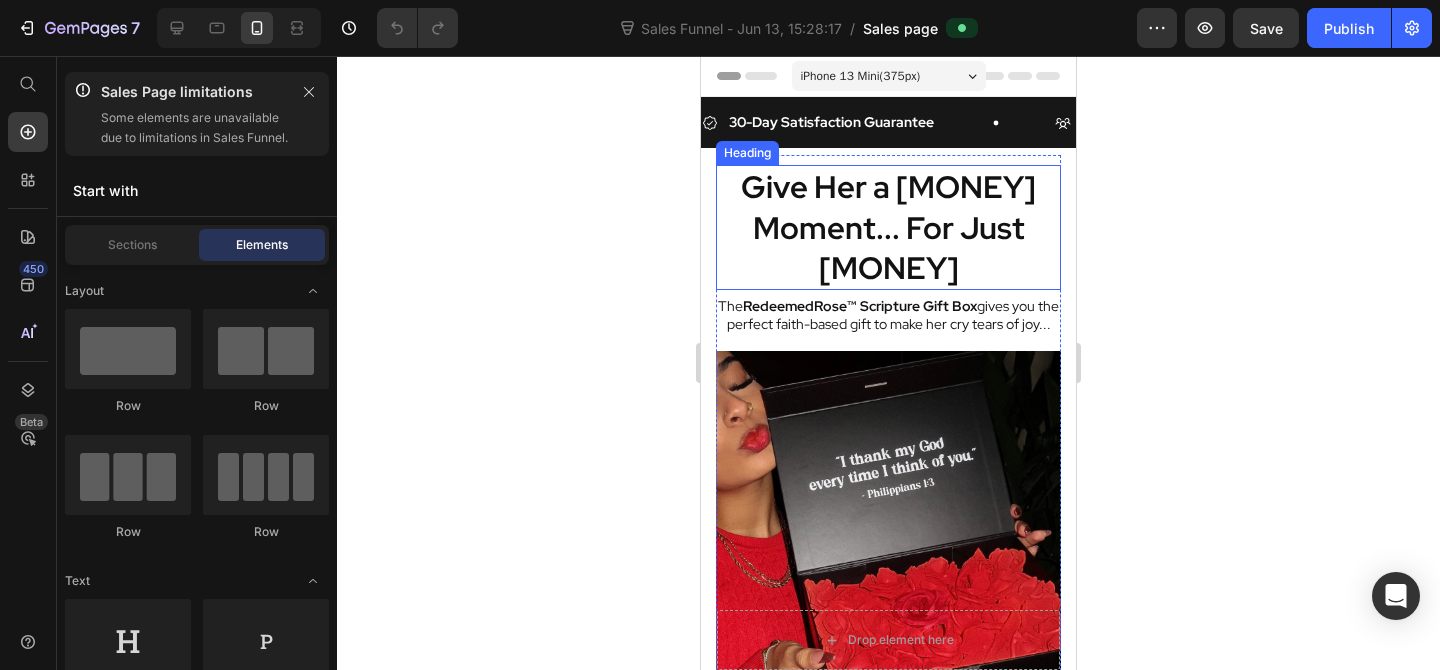 click on "Give Her a [MONEY] Moment... For Just [MONEY]" at bounding box center (888, 227) 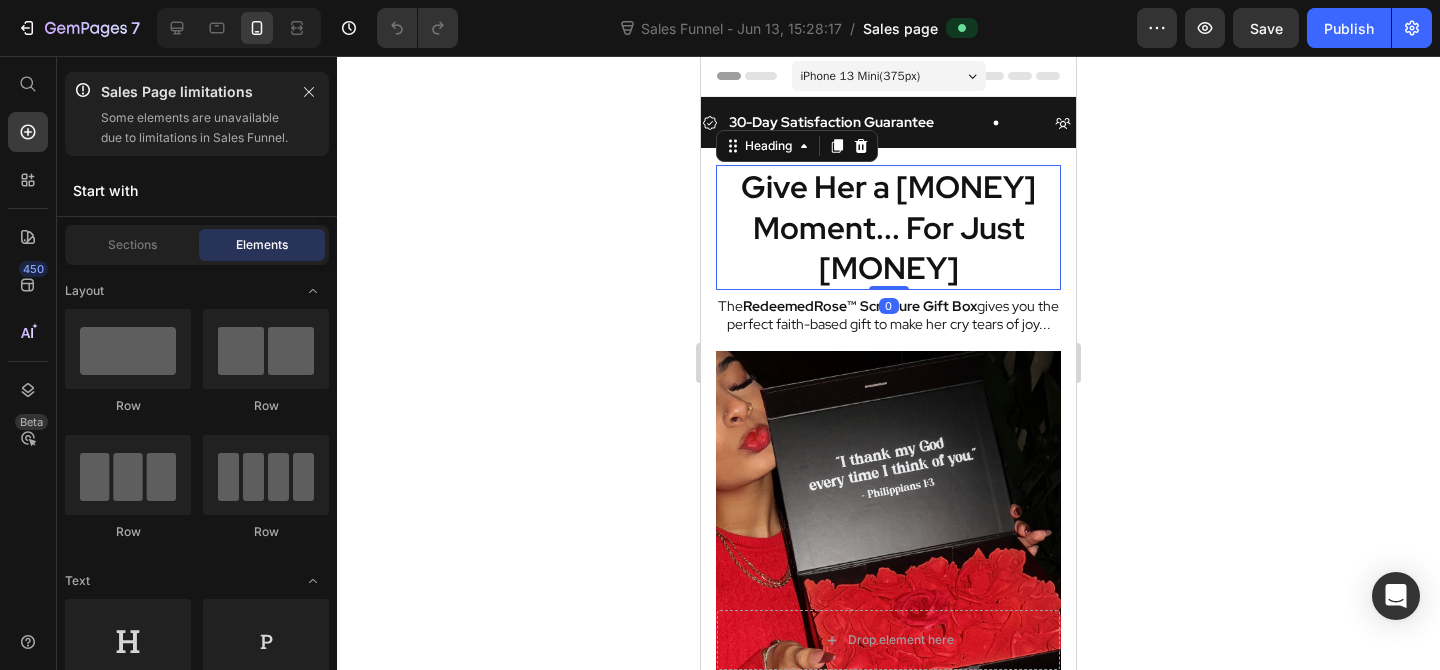 click on "Give Her a [MONEY] Moment... For Just [MONEY]" at bounding box center (888, 227) 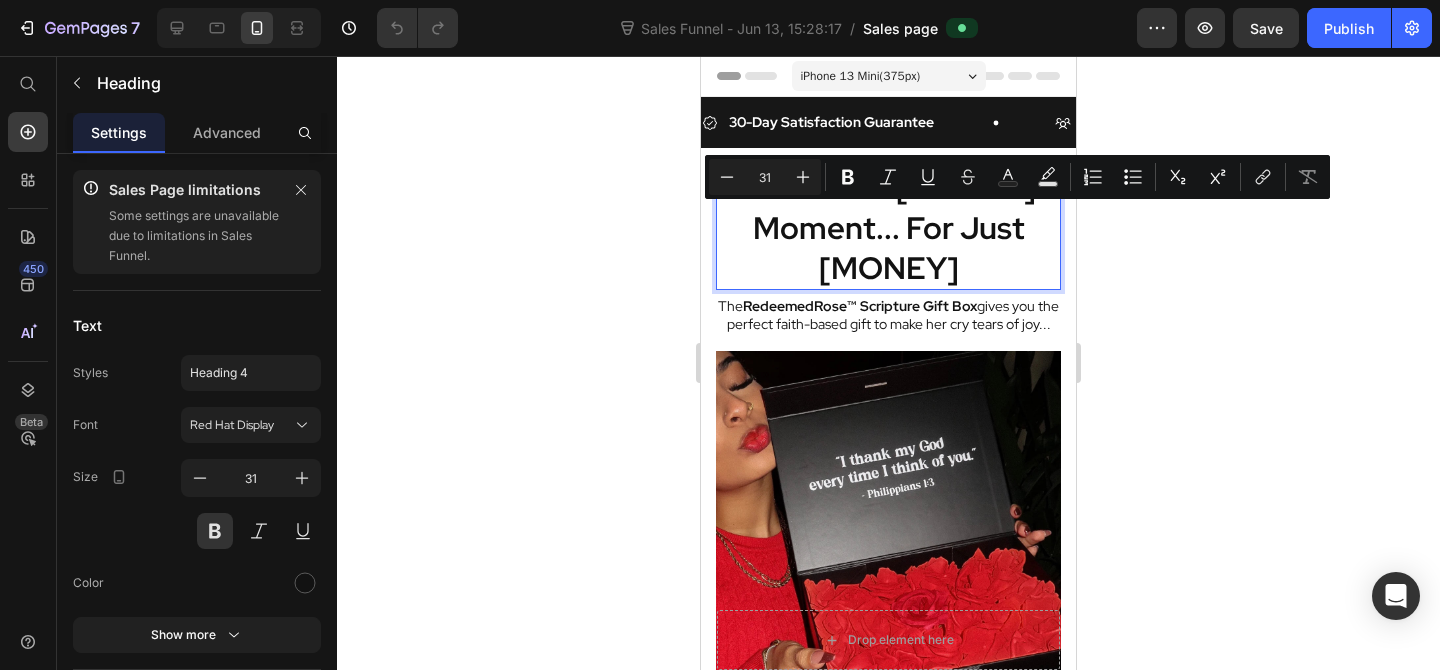 click on "Give Her a [MONEY] Moment... For Just [MONEY]" at bounding box center (888, 227) 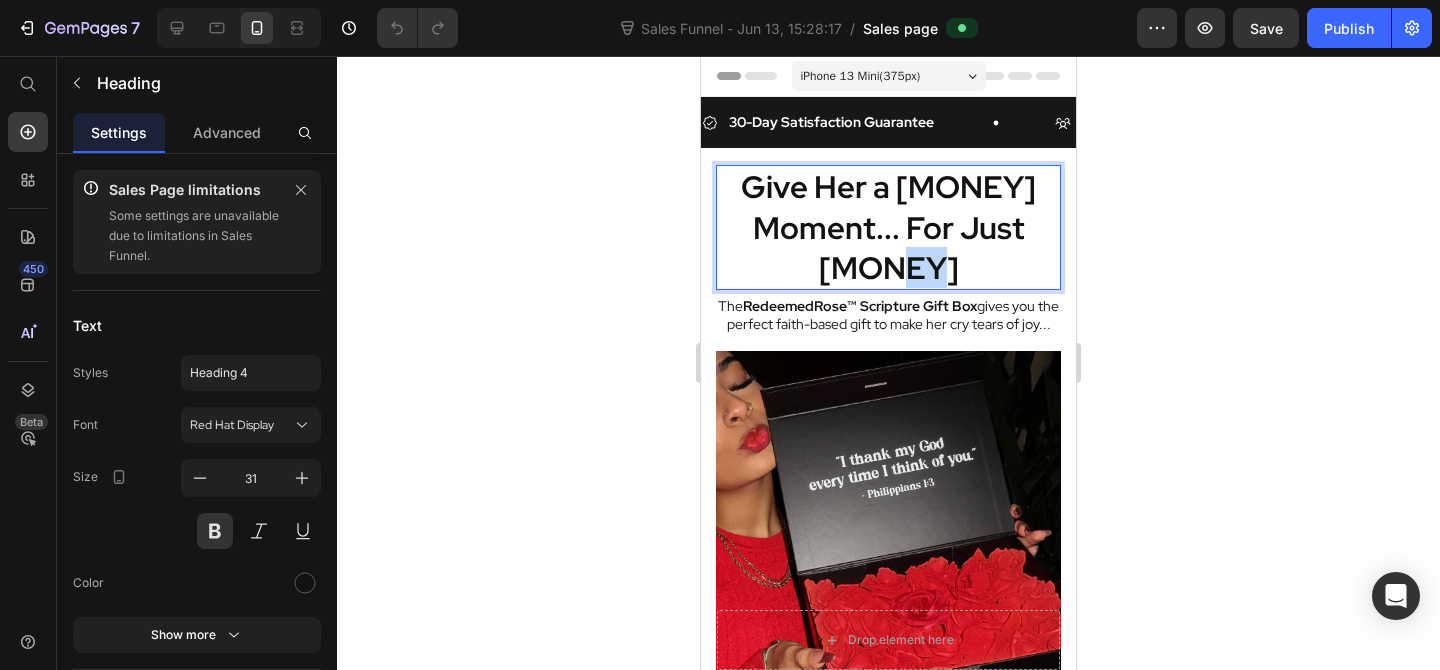 click on "Give Her a [MONEY] Moment... For Just [MONEY]" at bounding box center [888, 227] 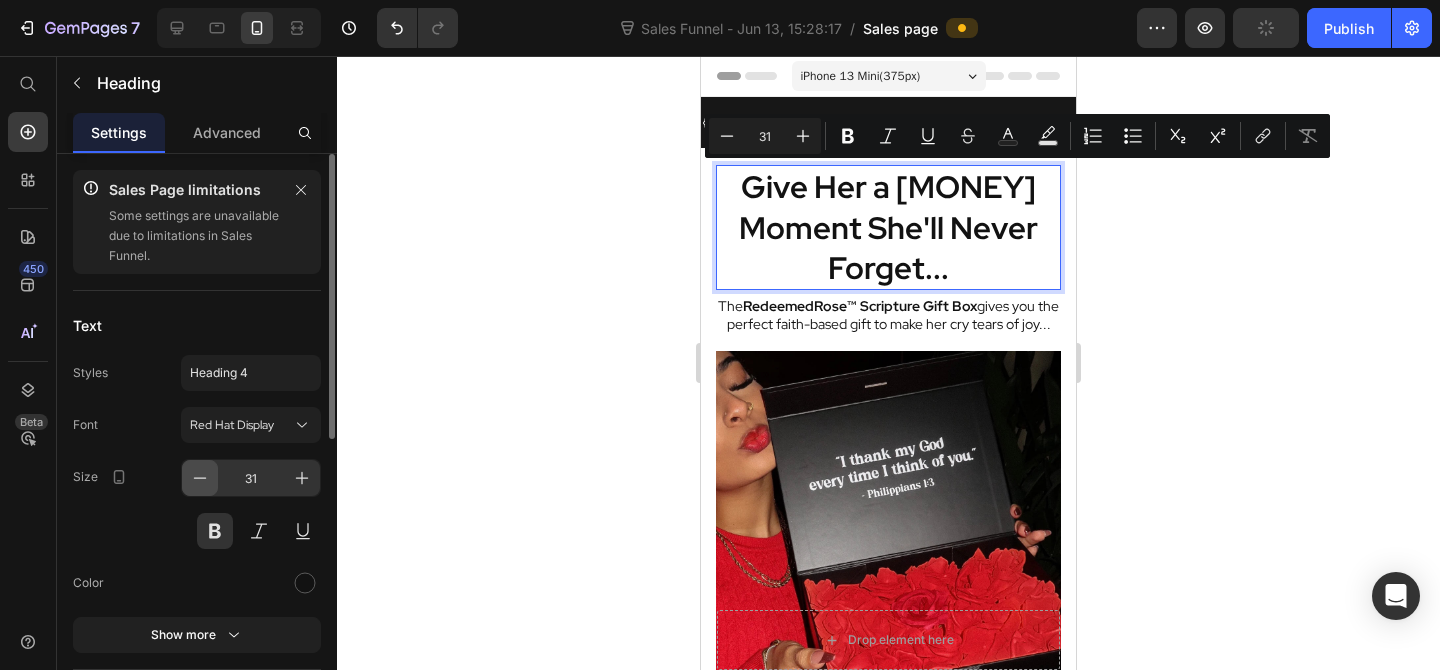 click 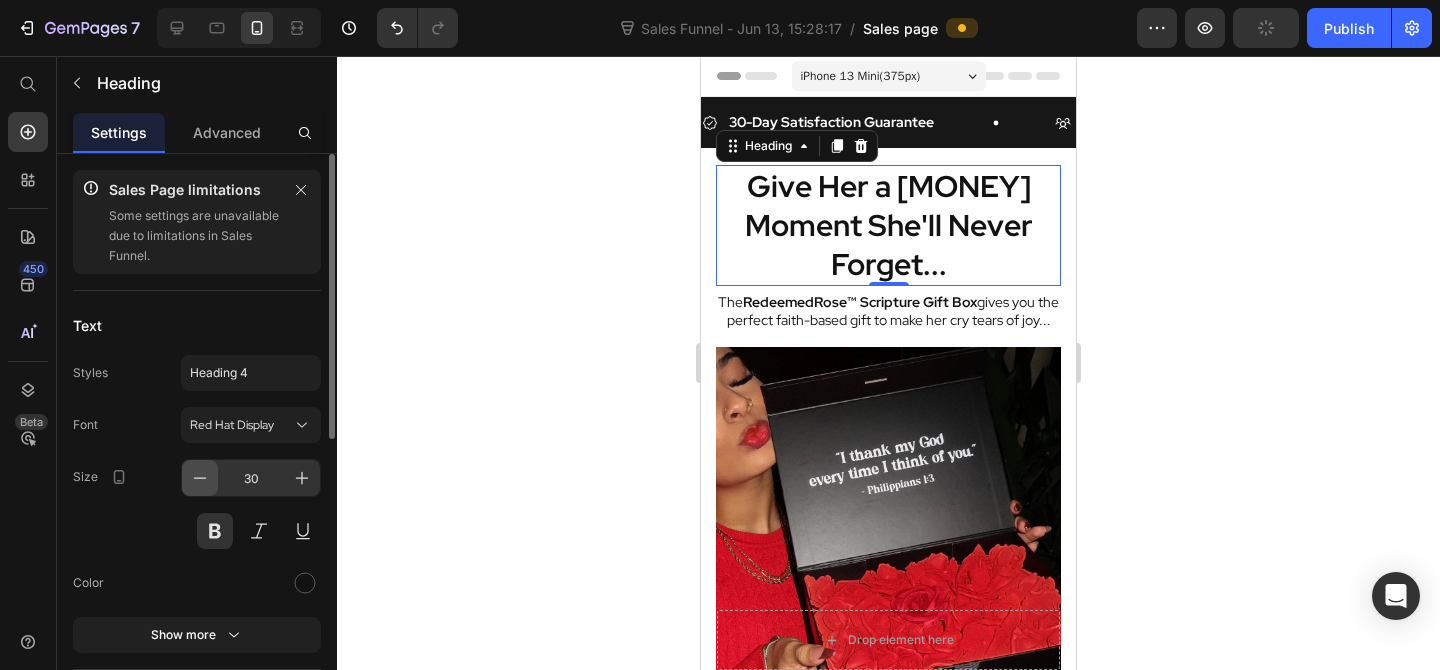 click 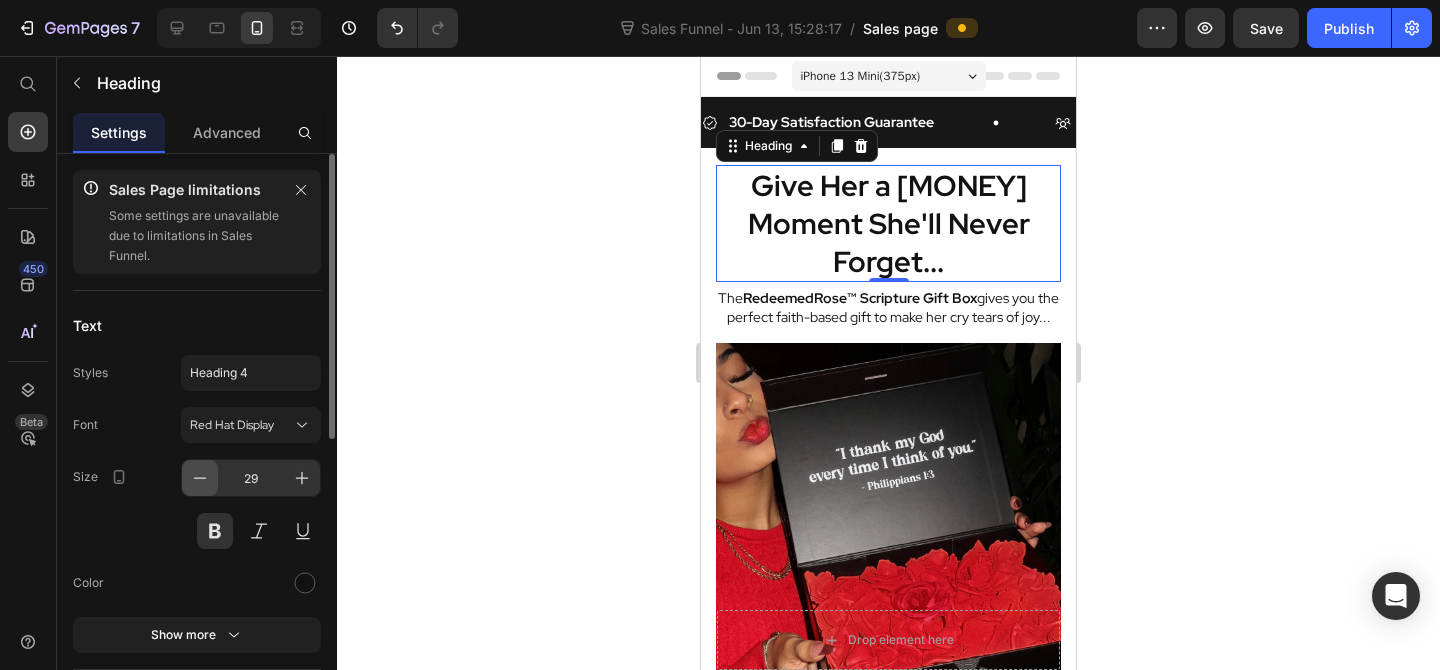 click 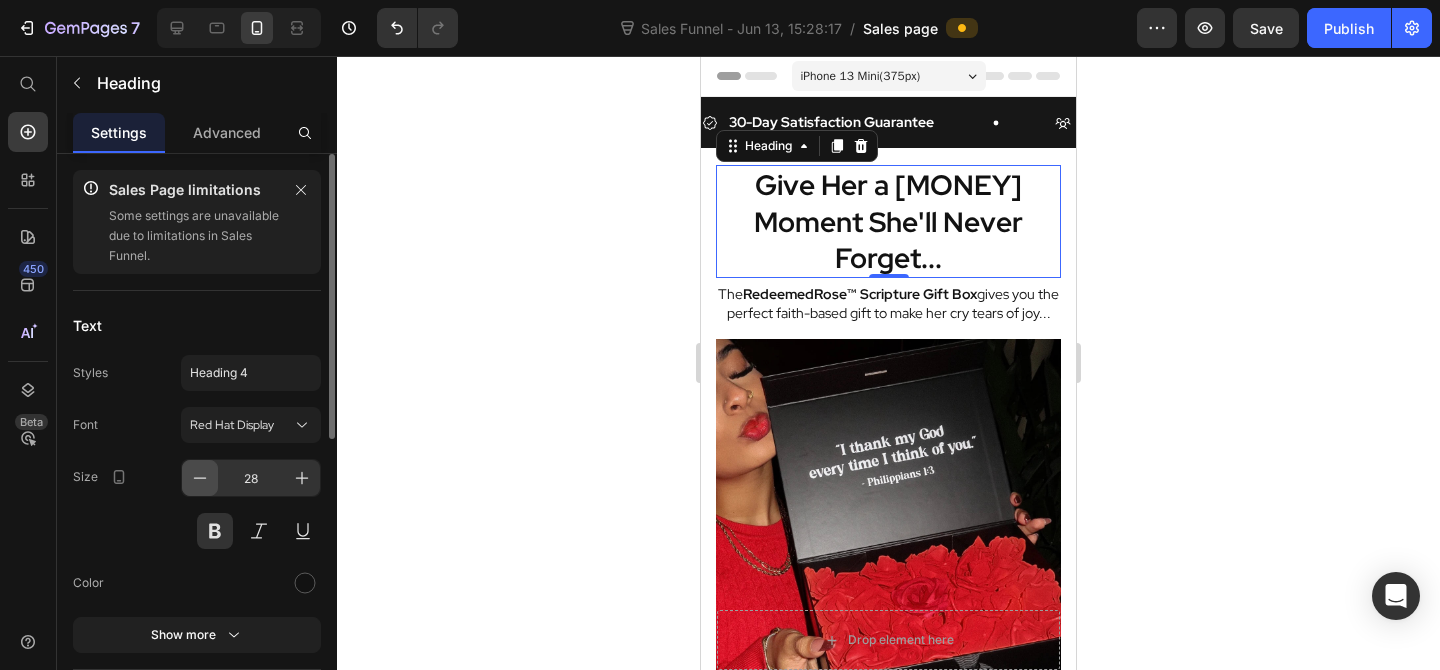 click 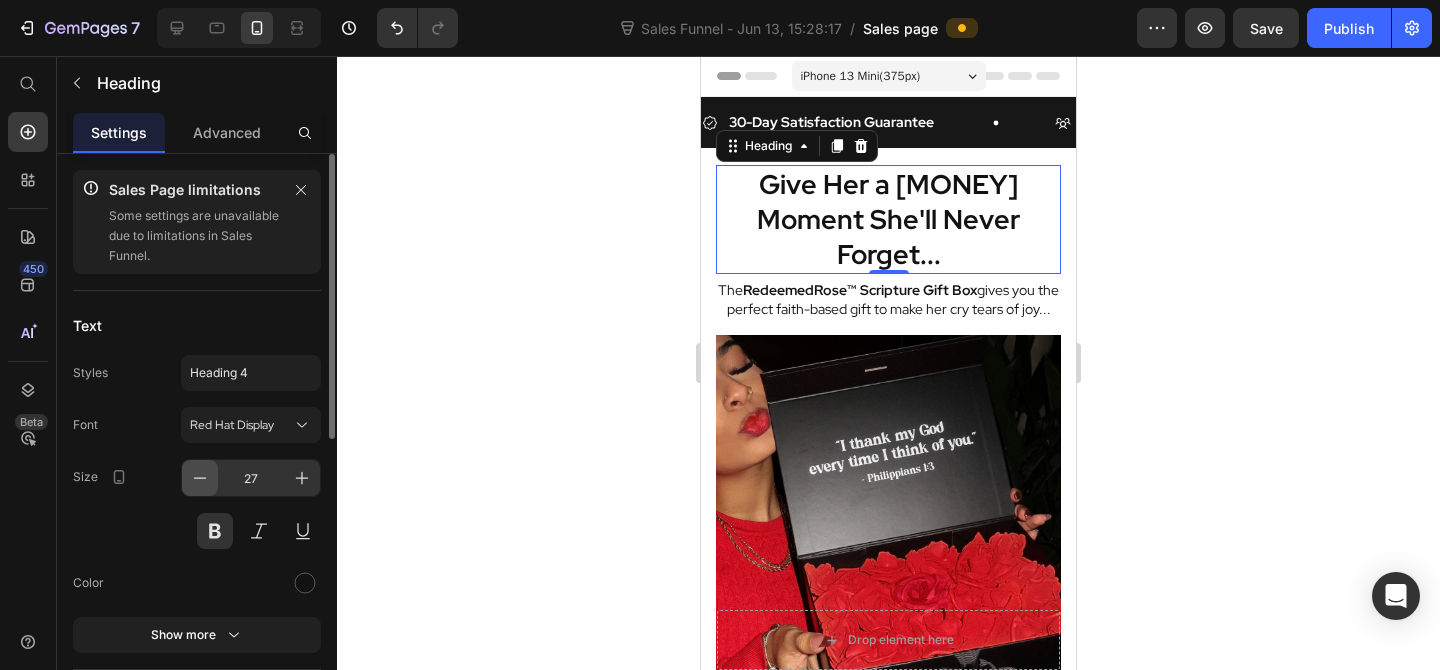 click 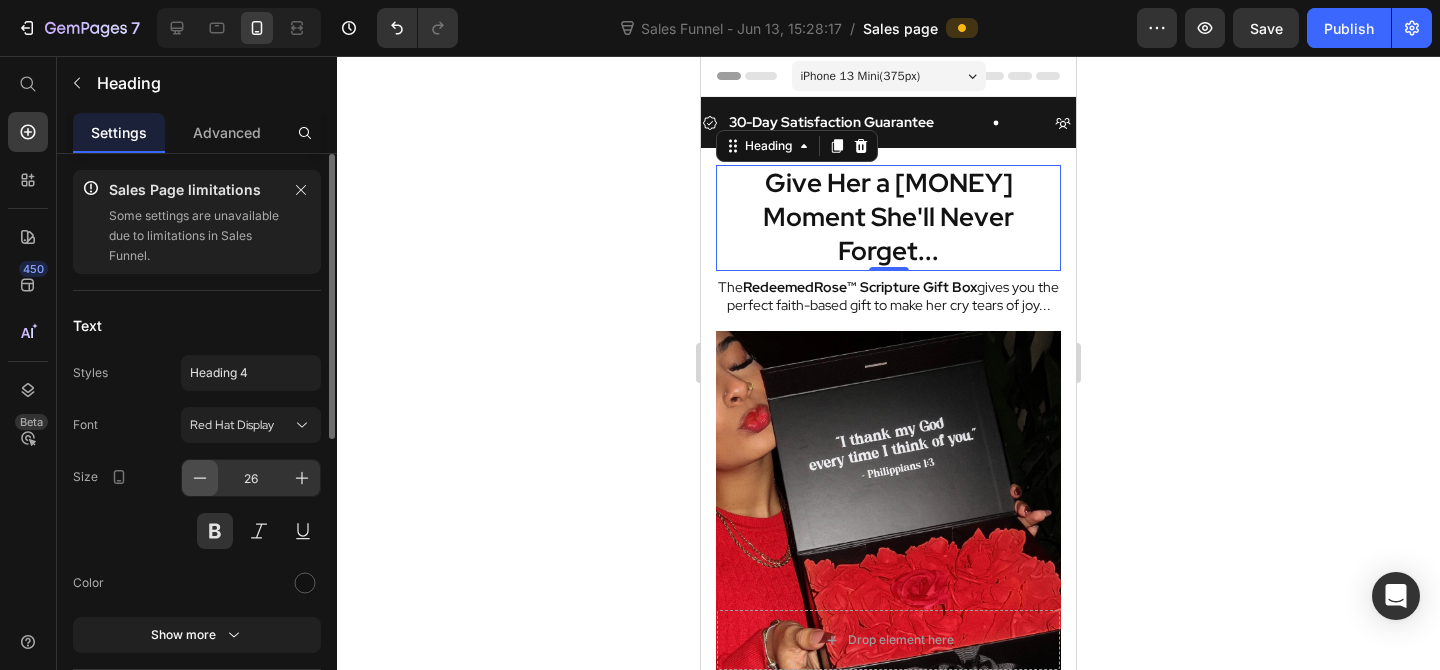 click 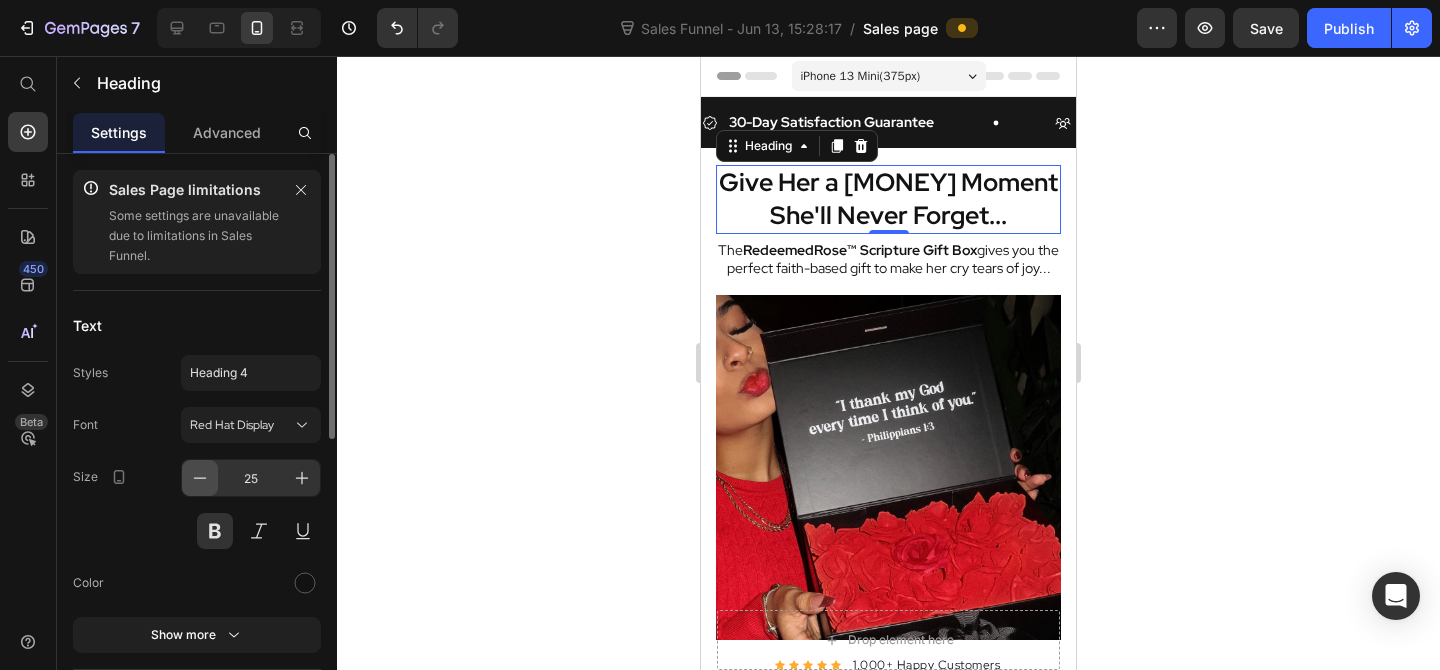 click 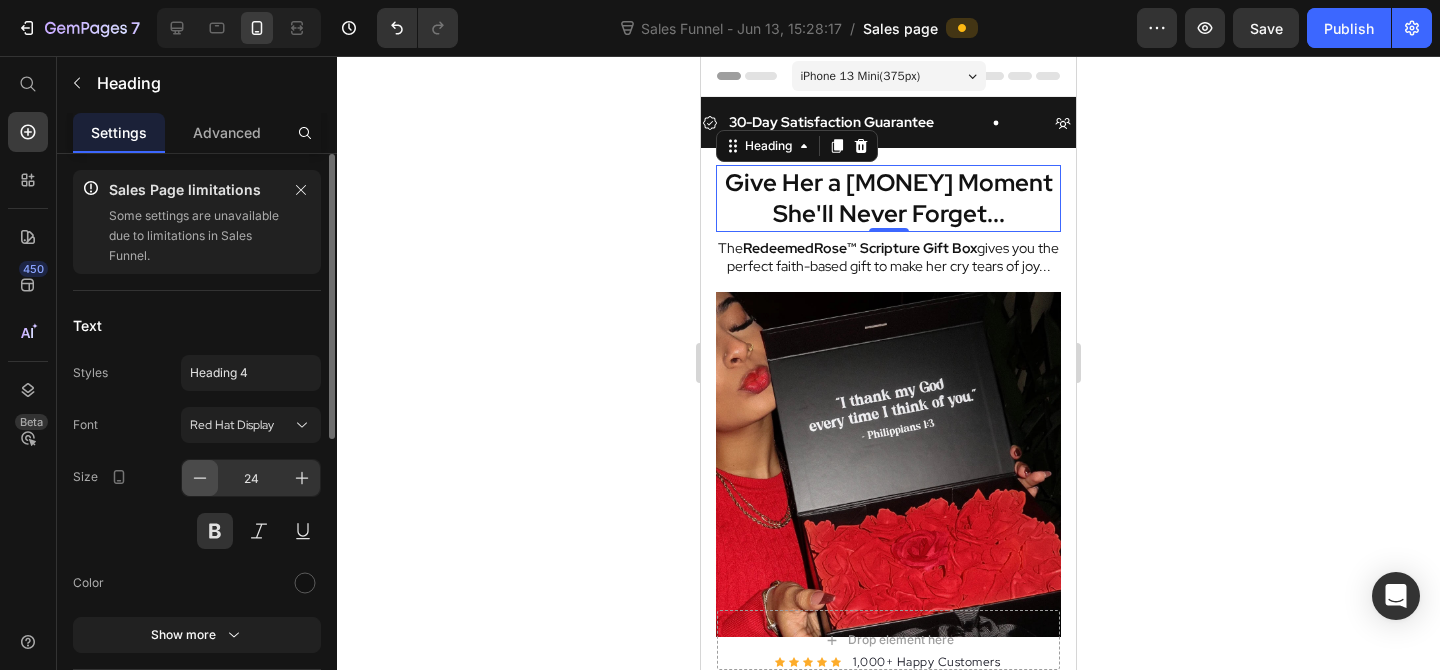 click 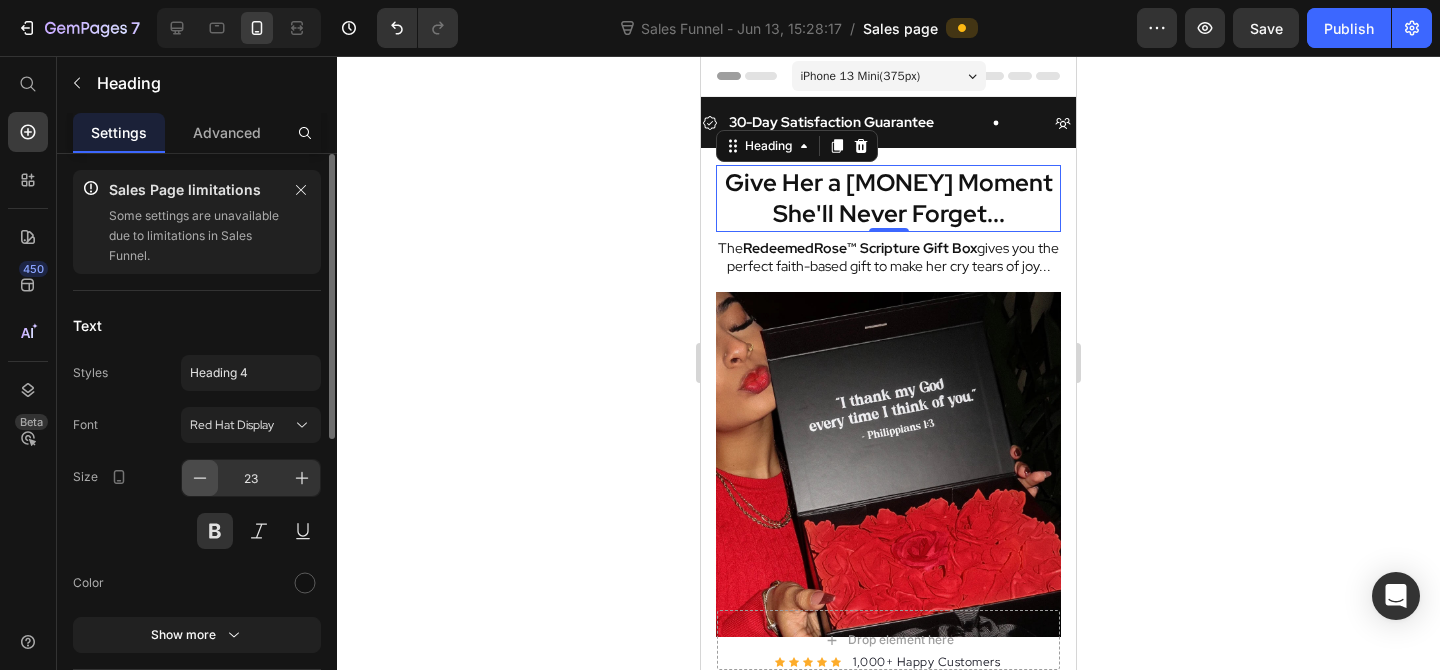 click 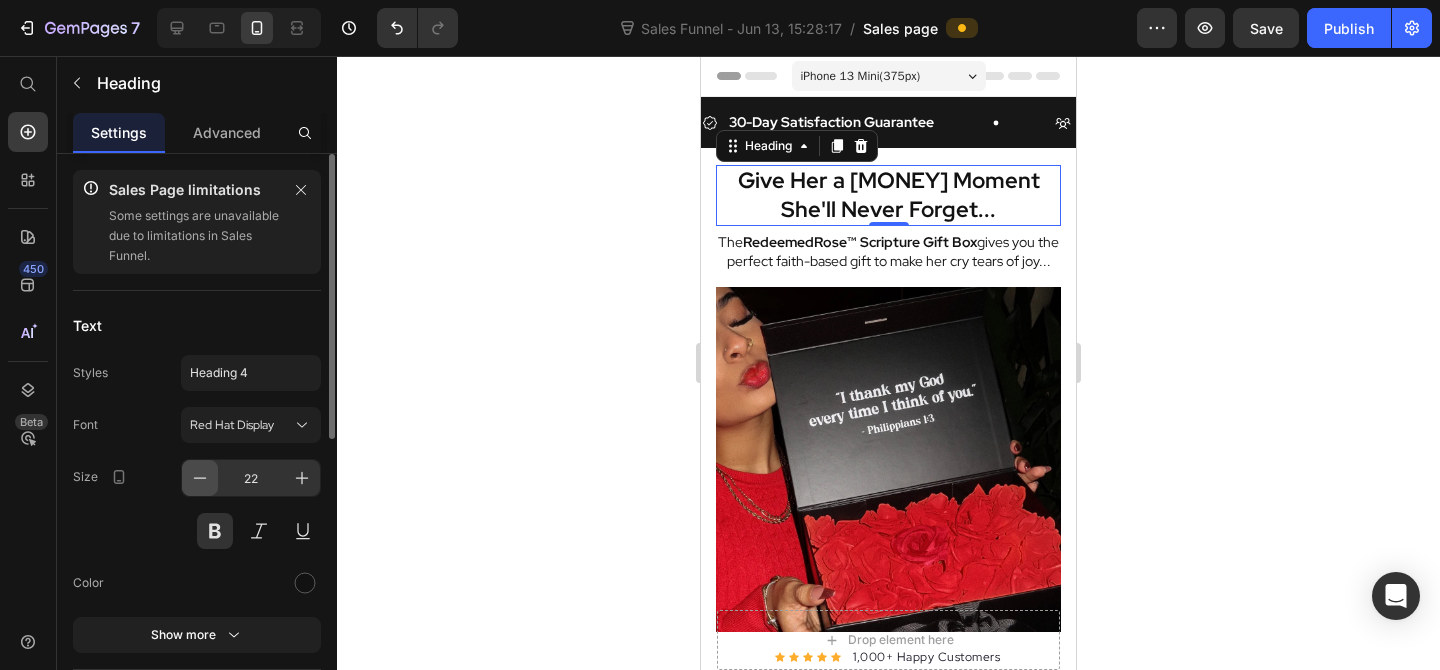 click 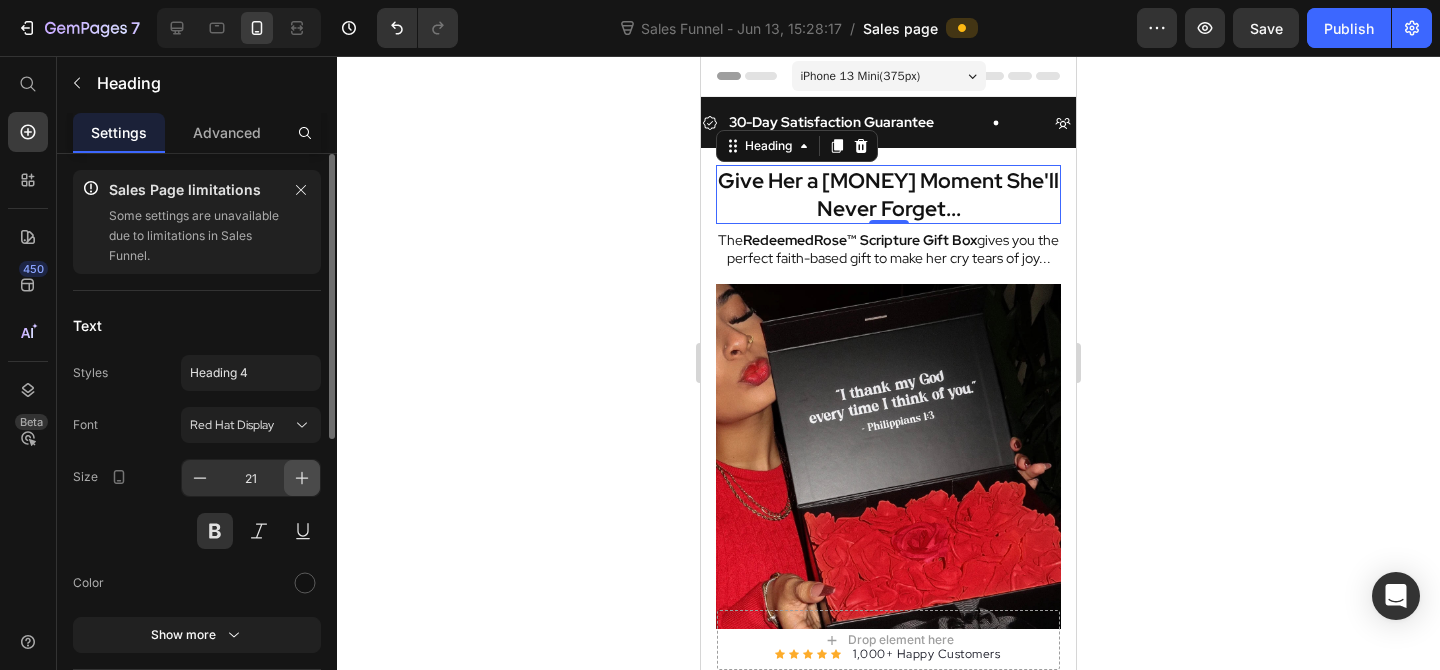 click 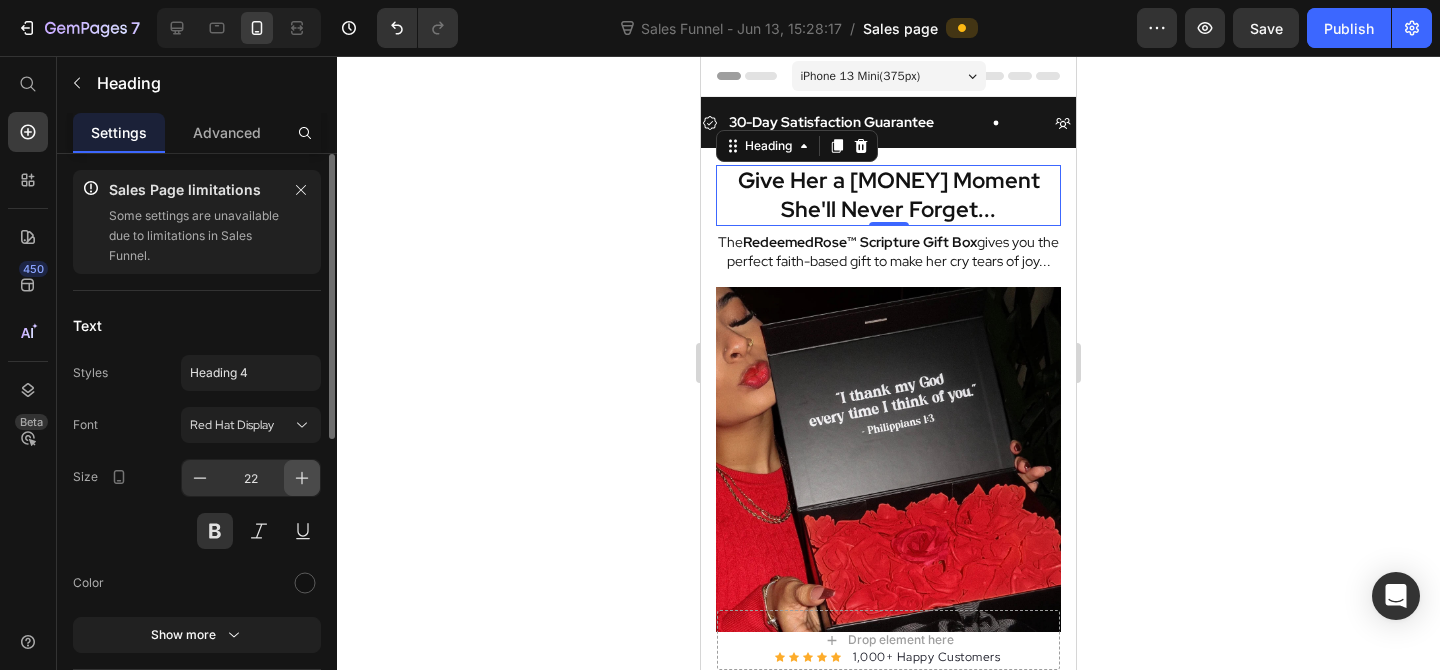click 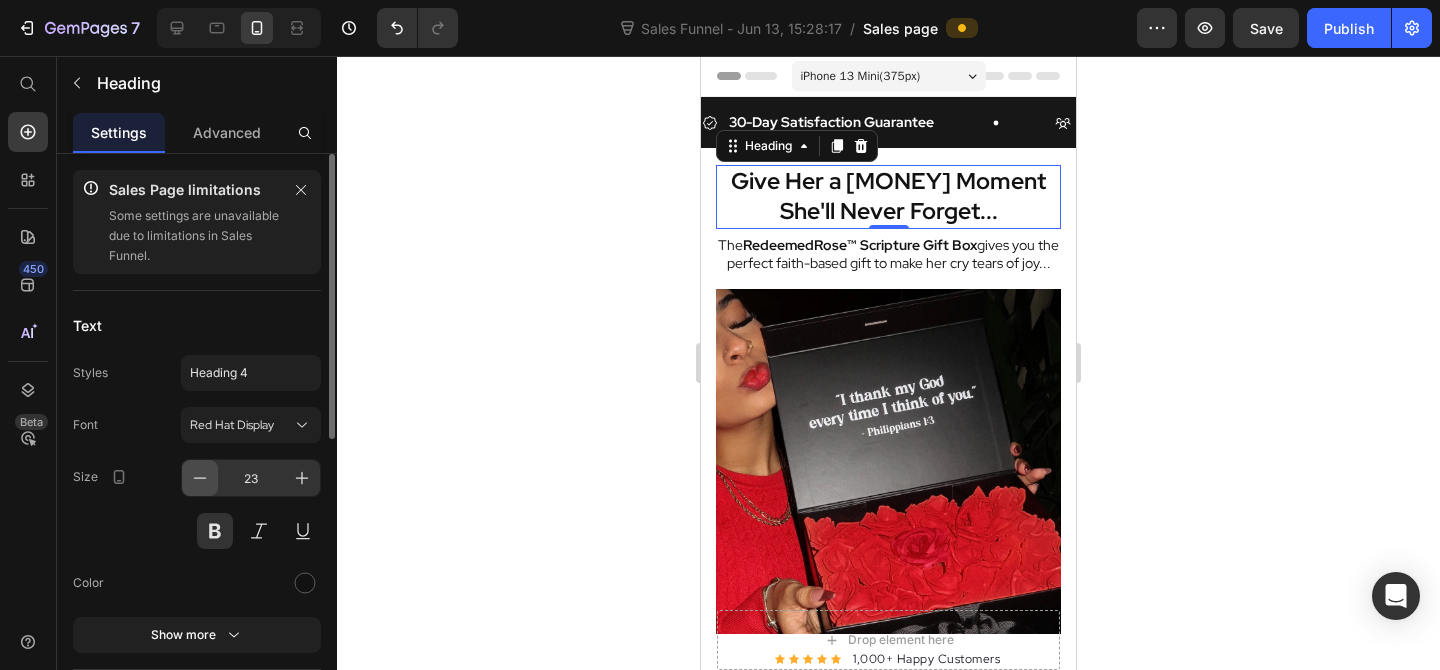click 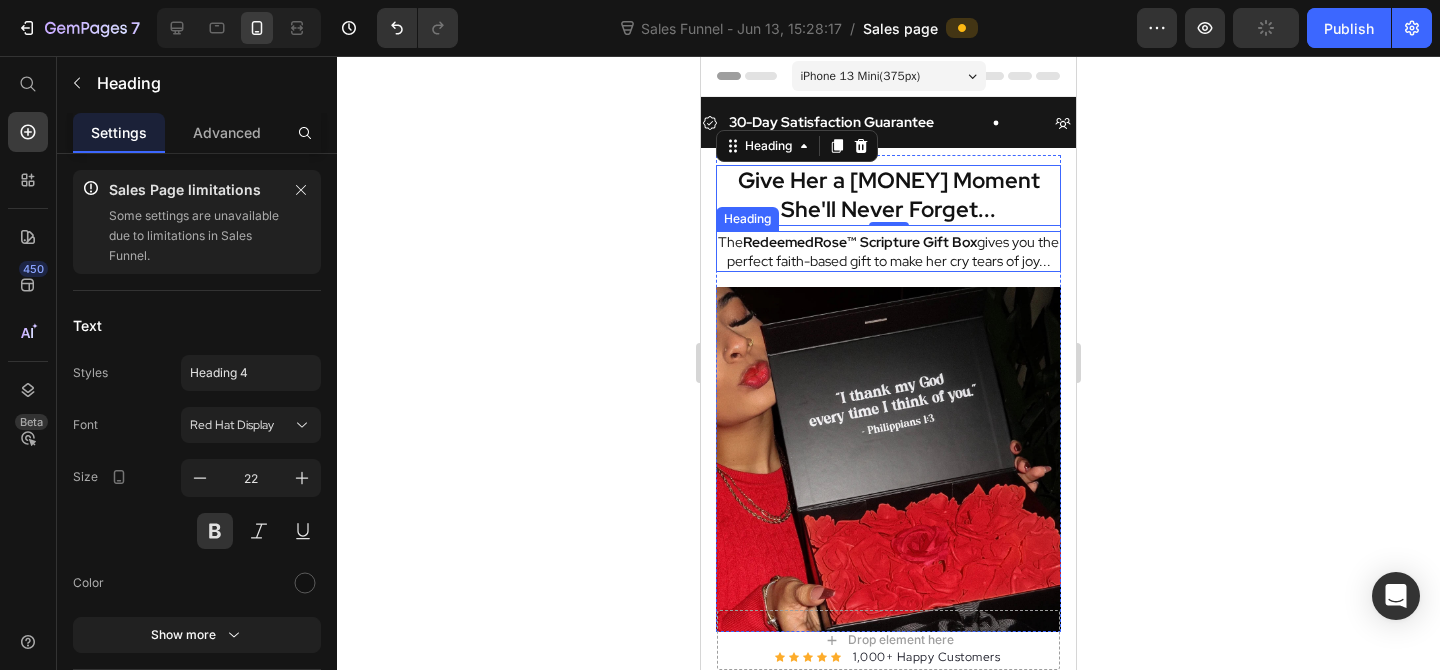 click on "The  RedeemedRose™ Scripture Gift Box  gives you the perfect faith-based gift to make her cry tears of joy..." at bounding box center (888, 251) 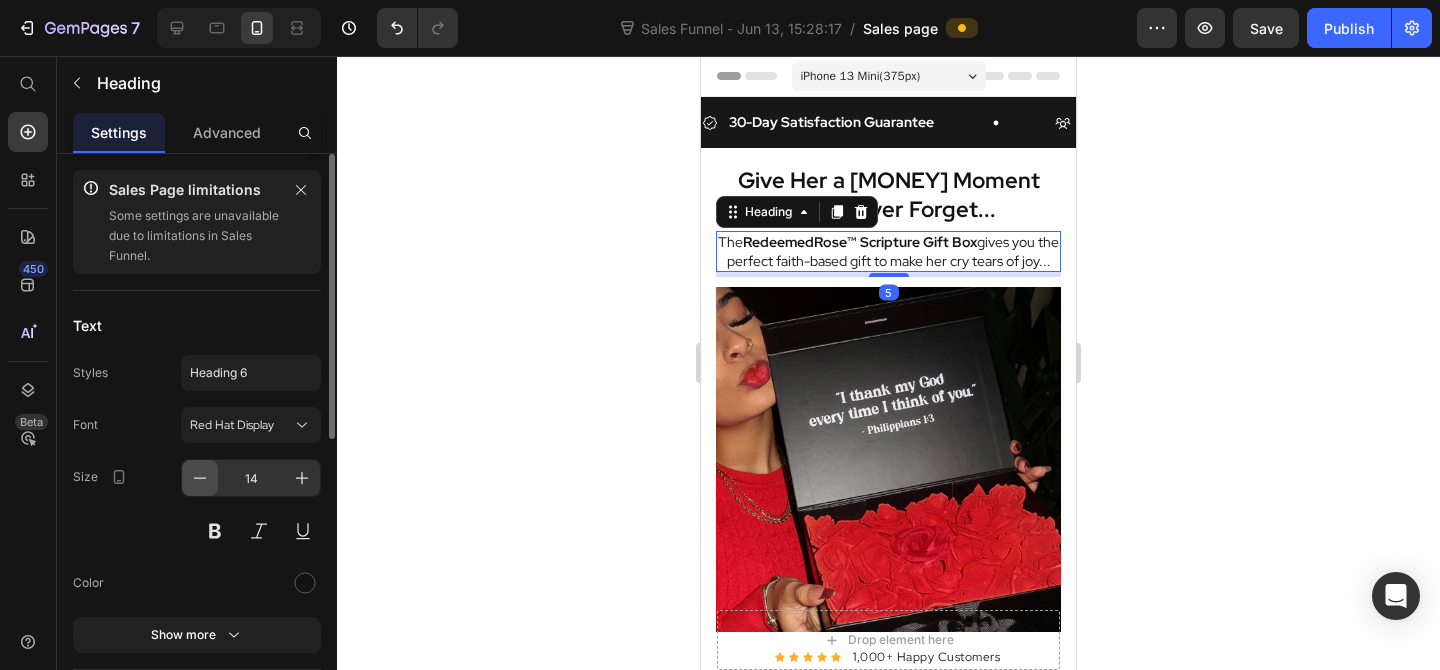 click 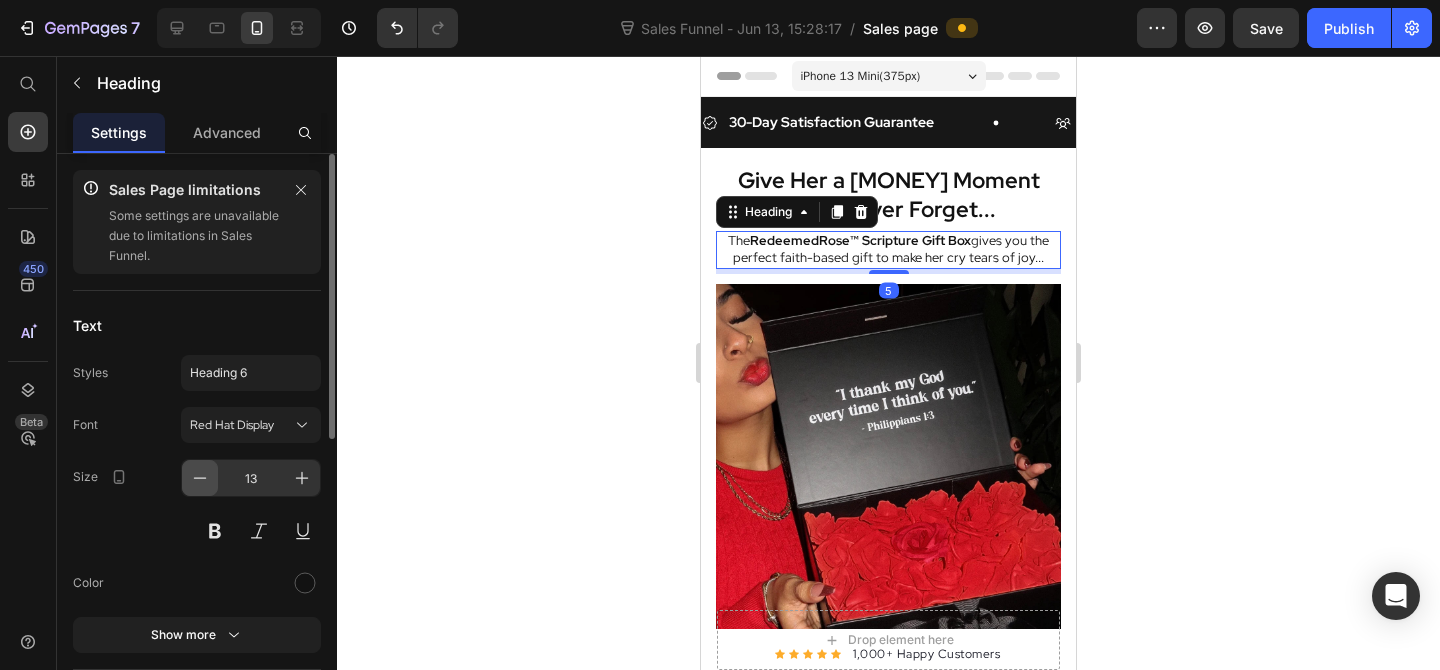 click 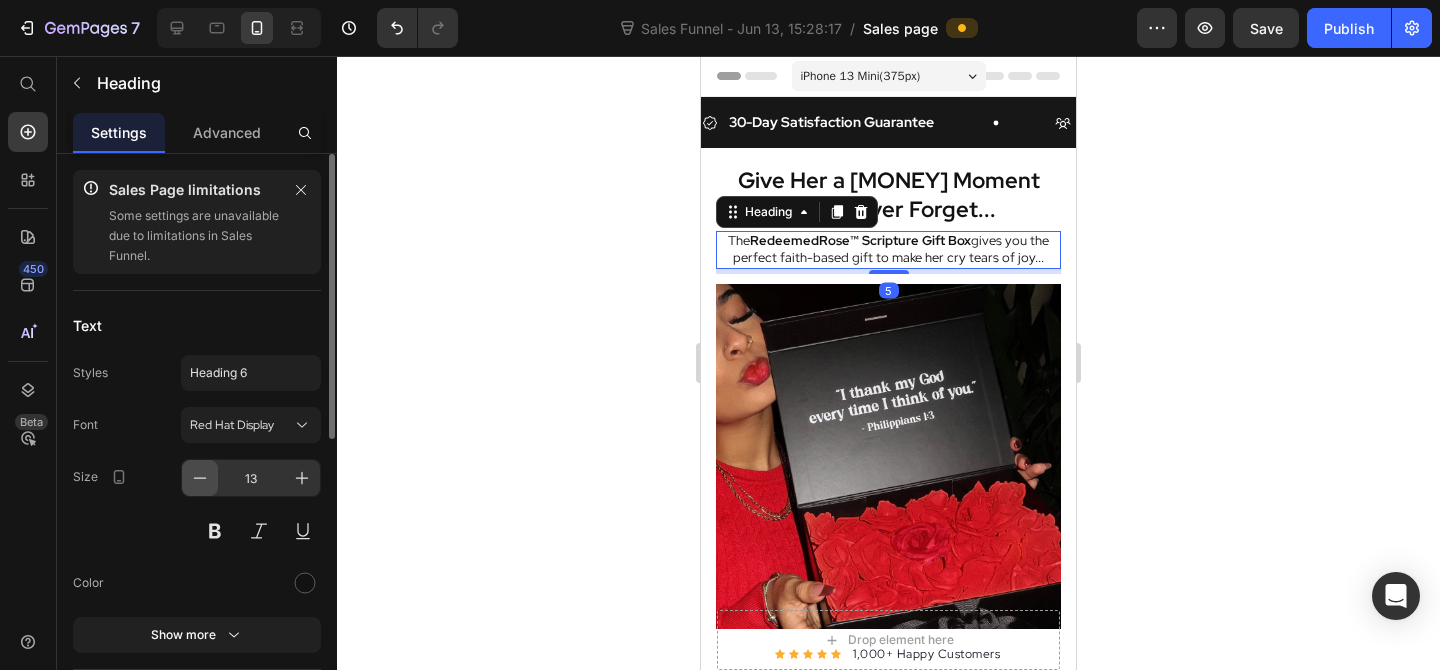 type on "12" 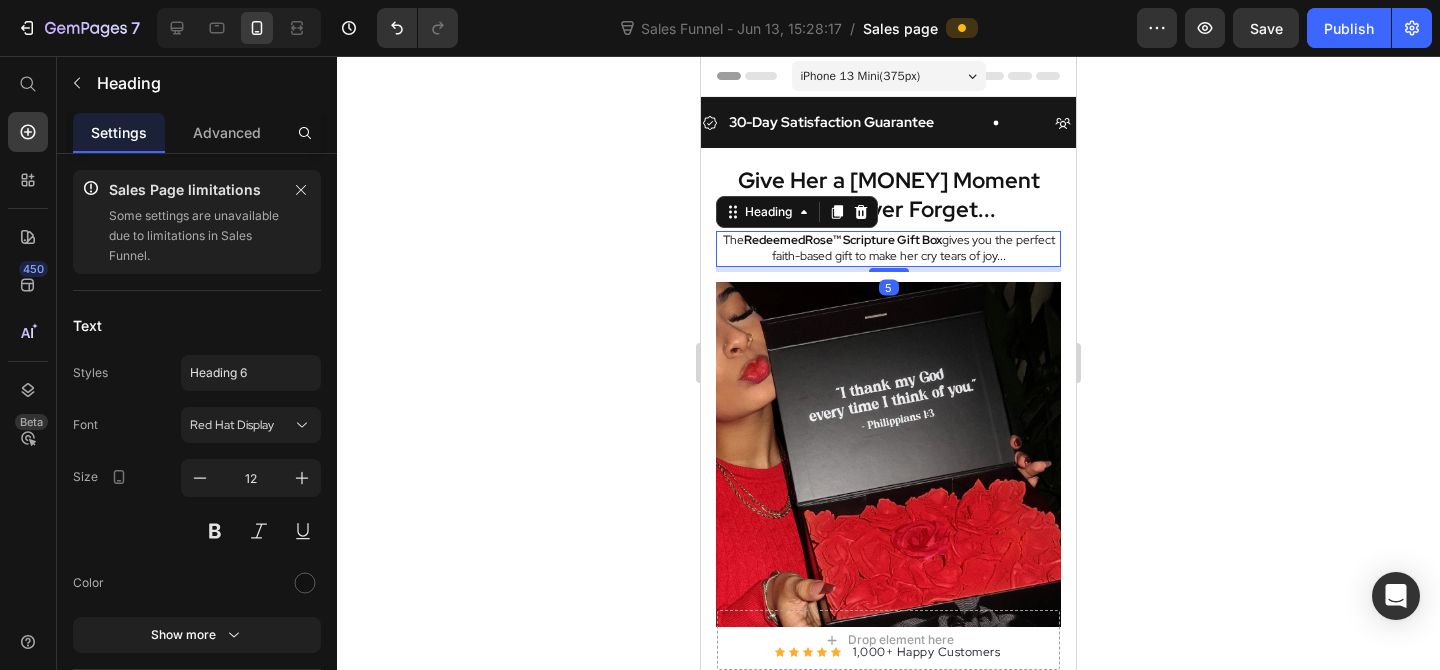 click 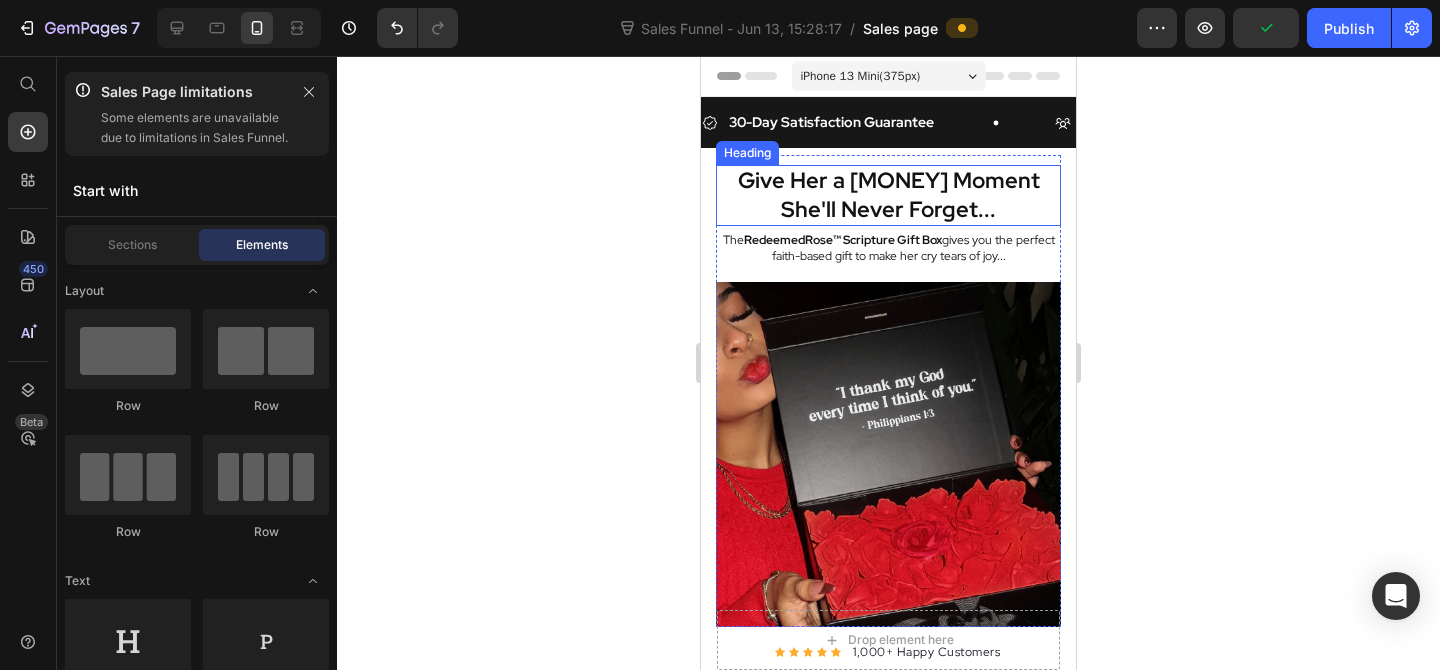 click on "Give Her a [MONEY] Moment She'll Never Forget..." at bounding box center (888, 195) 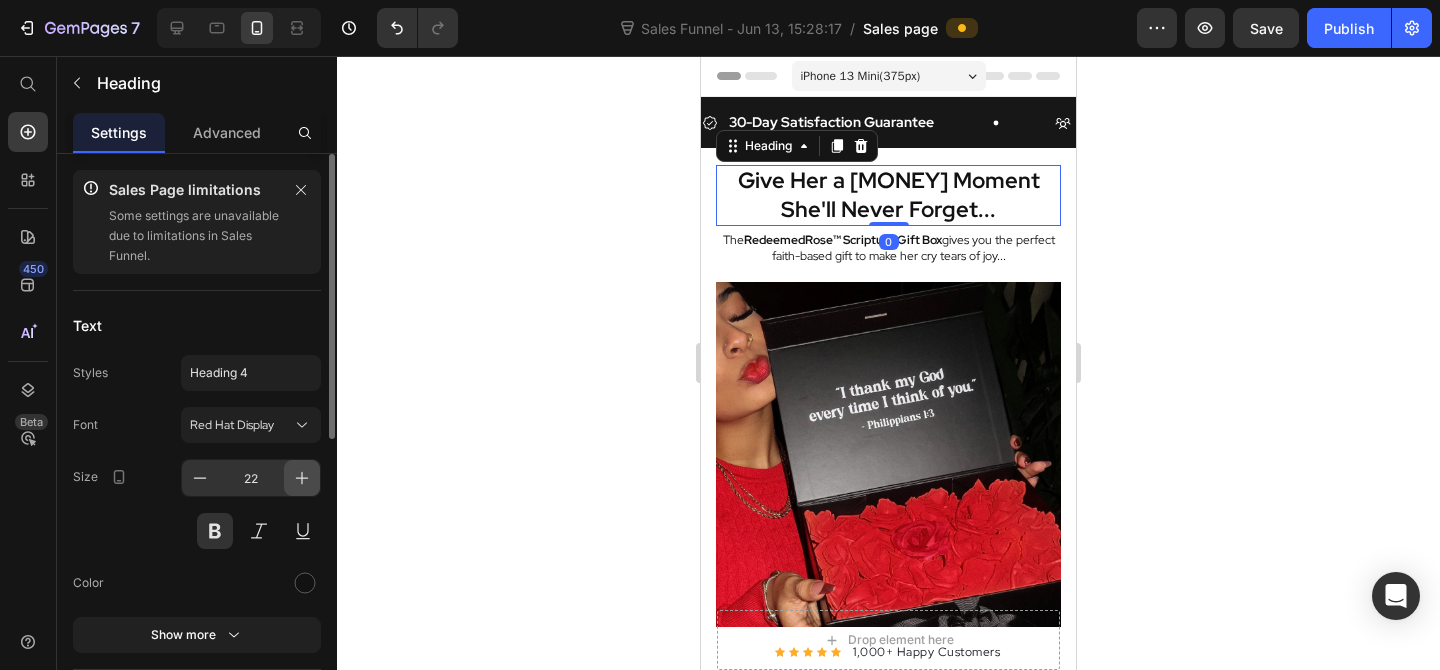 click 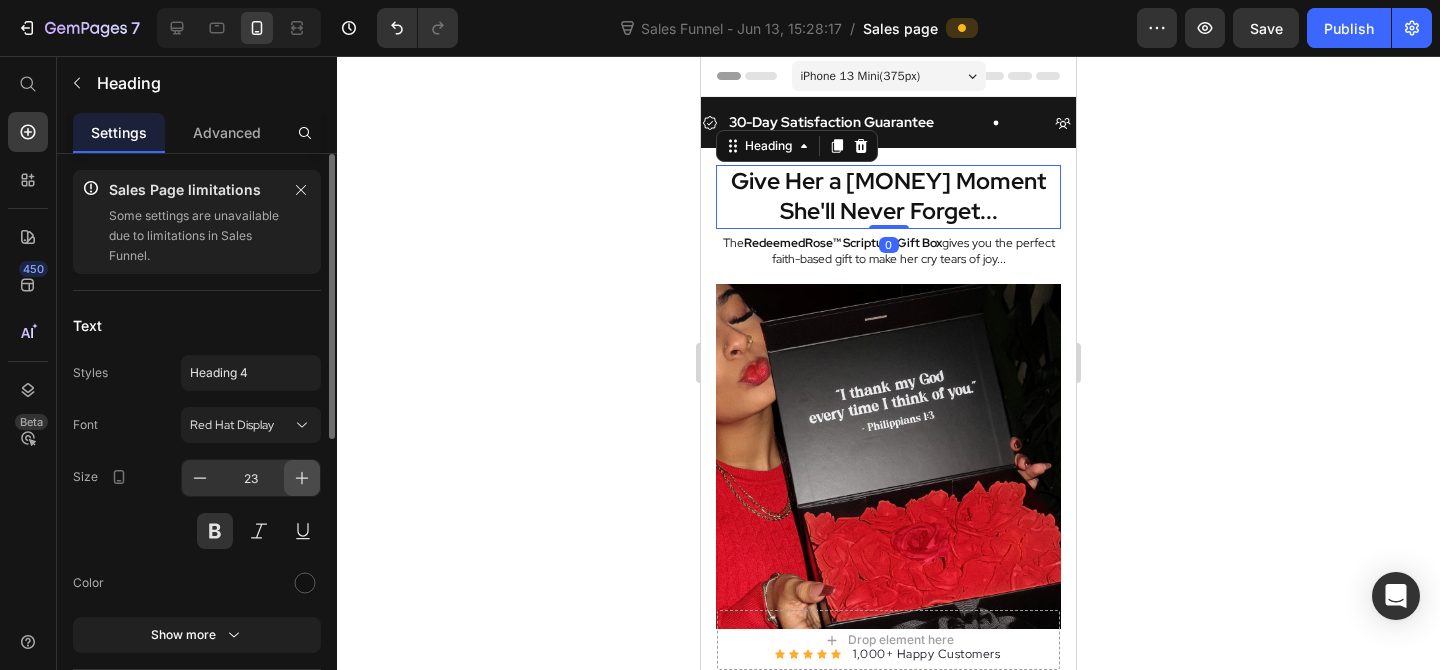 click 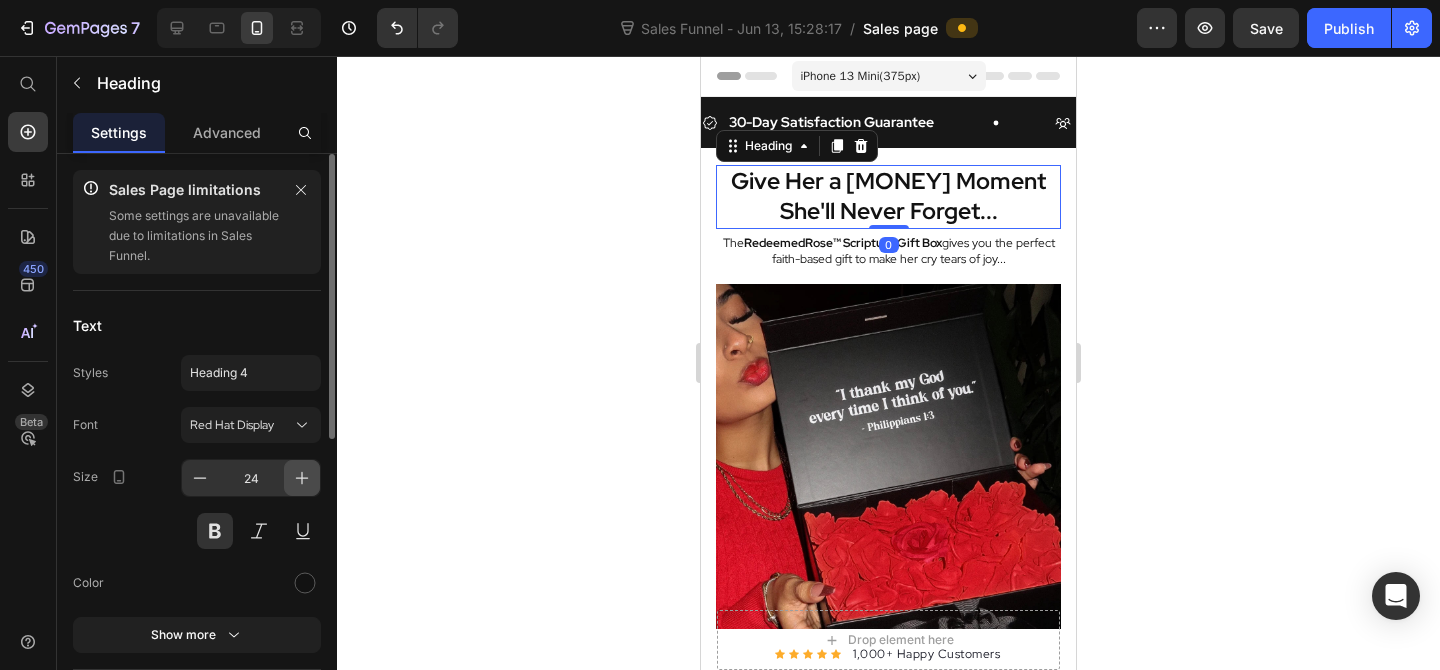 click 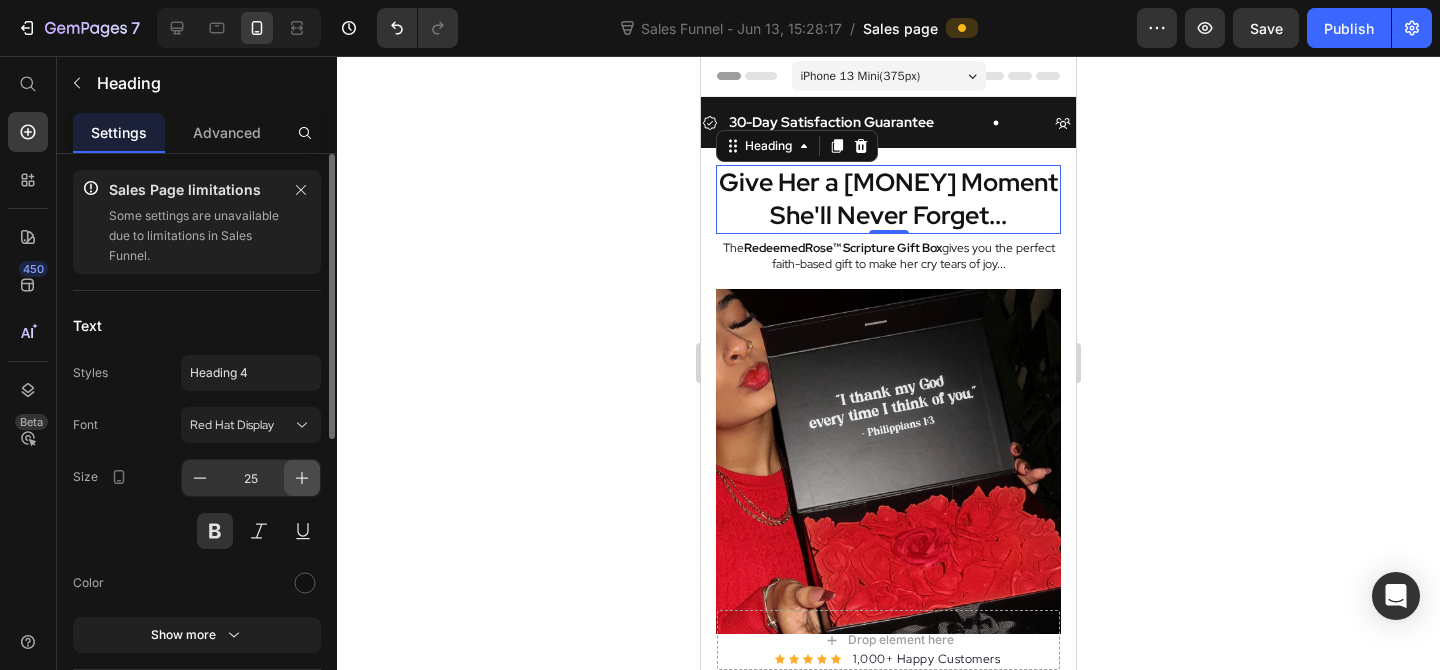 click 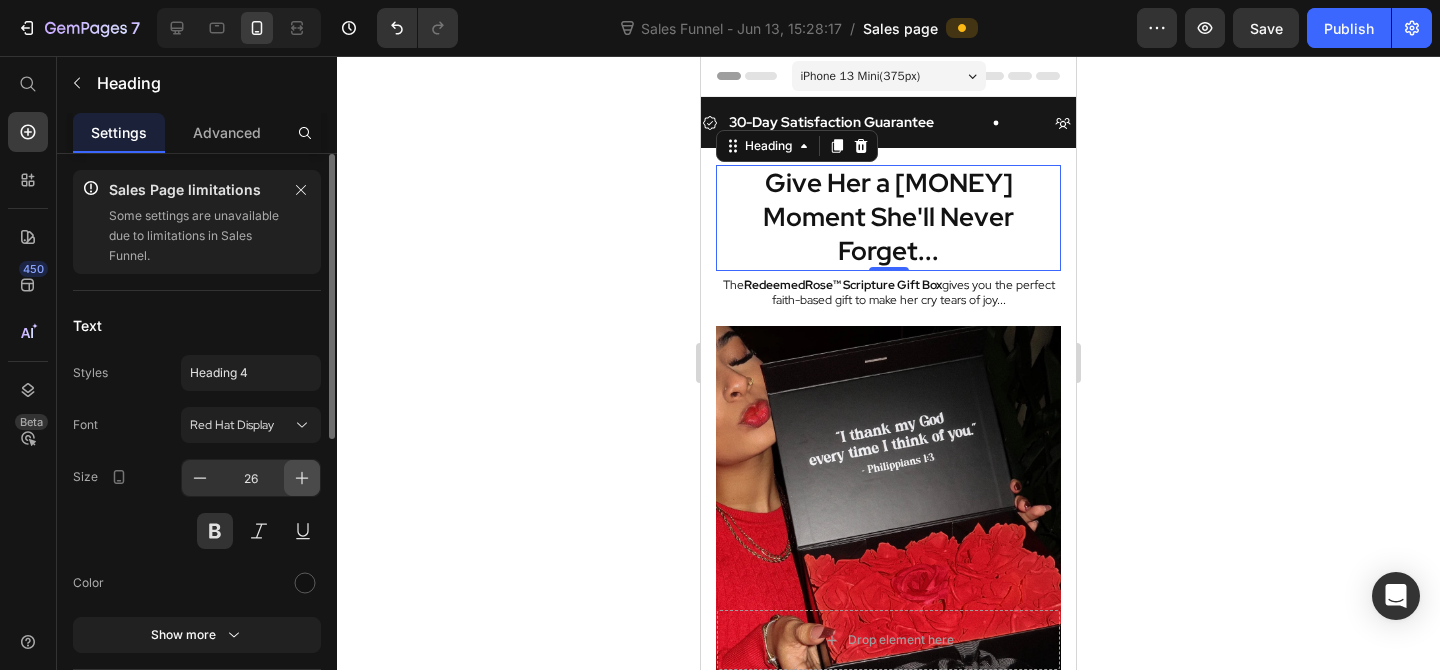 click 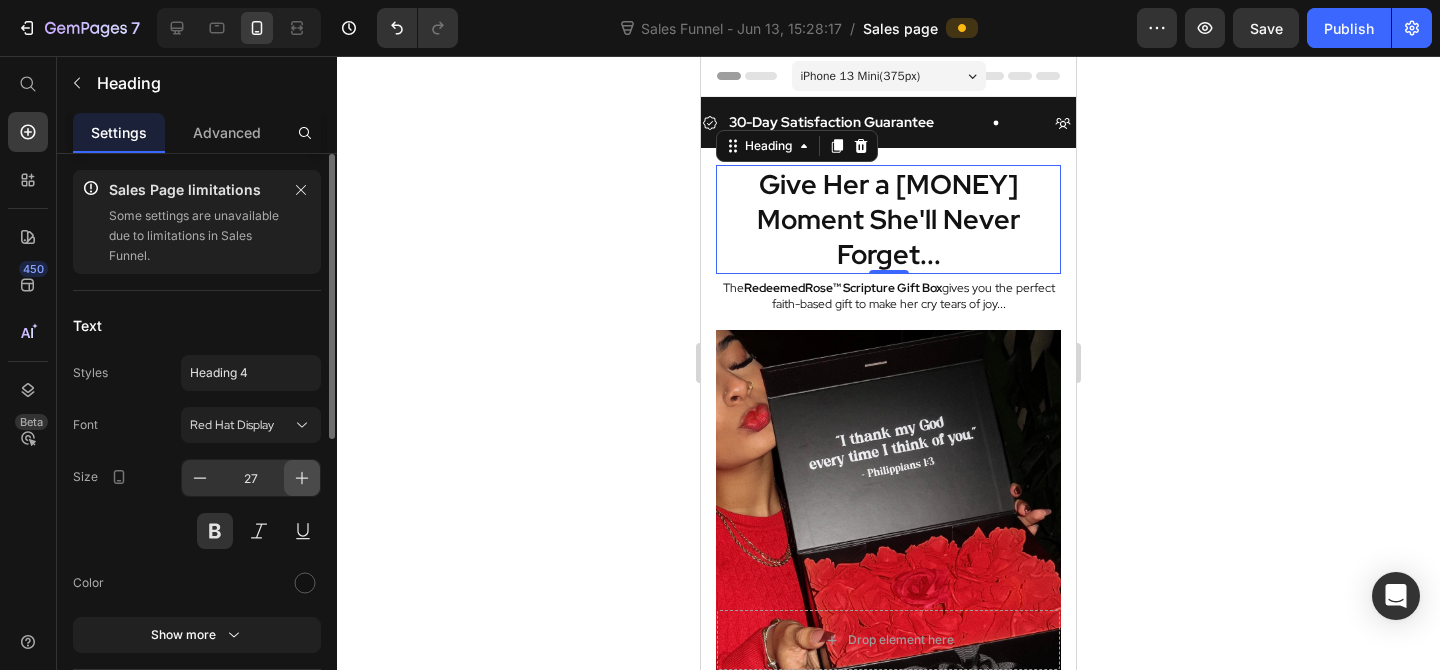 click 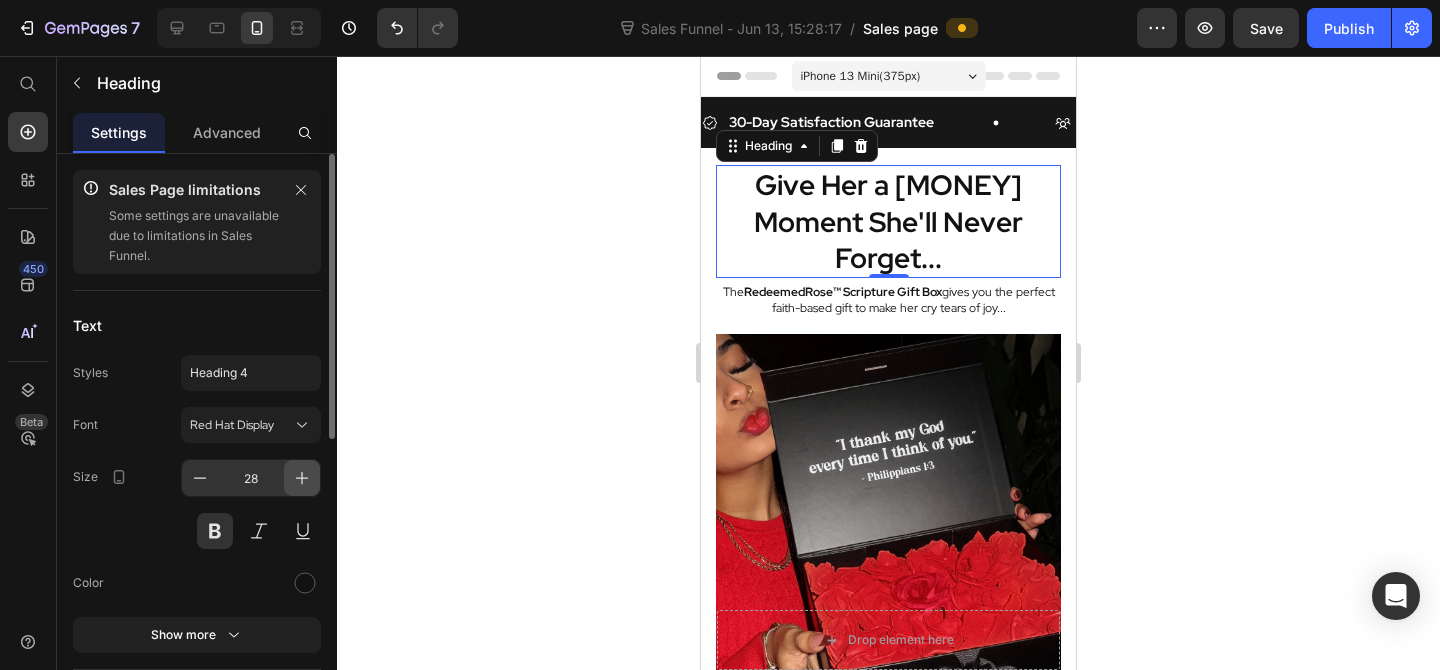 click 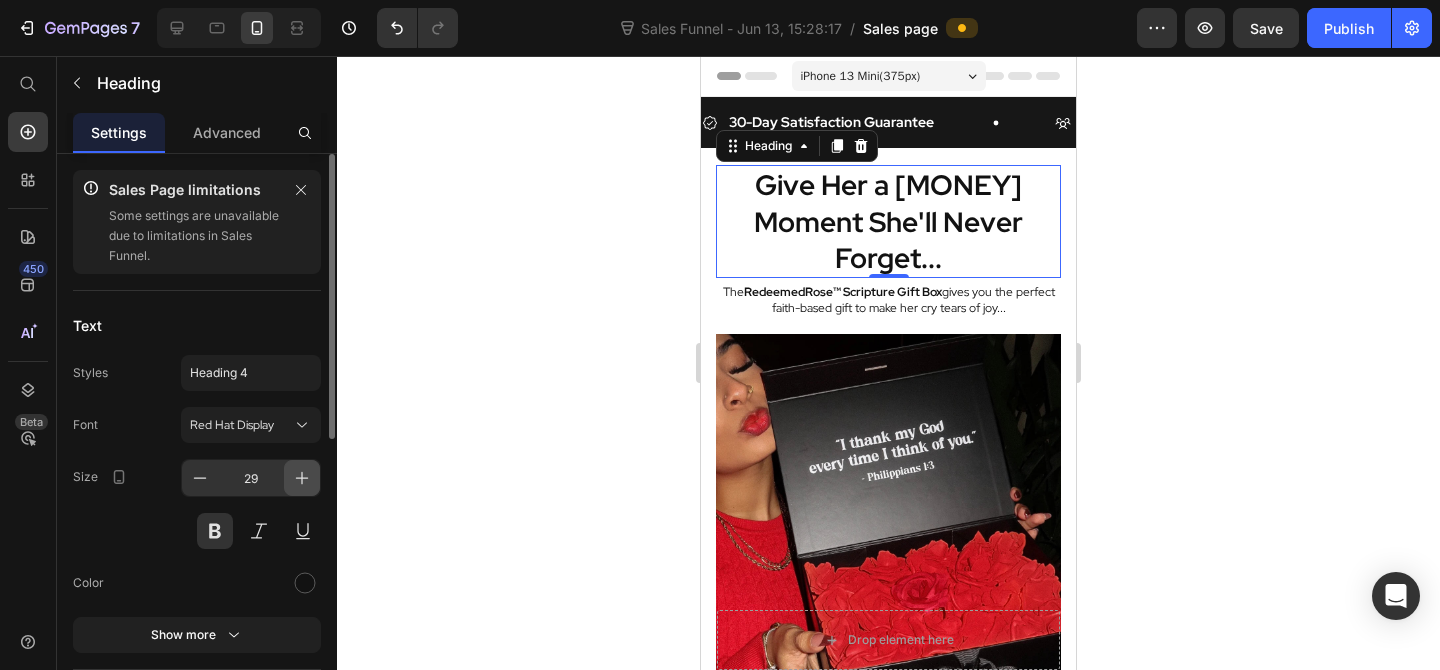click 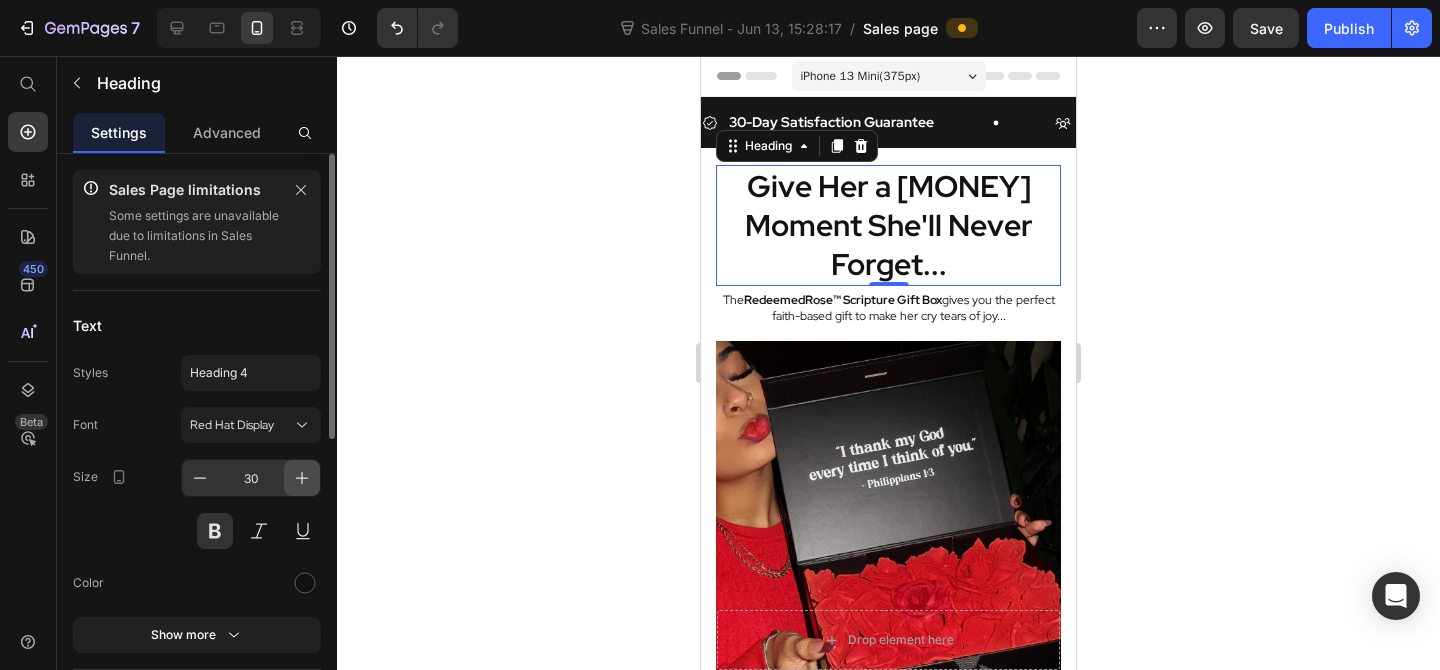 click 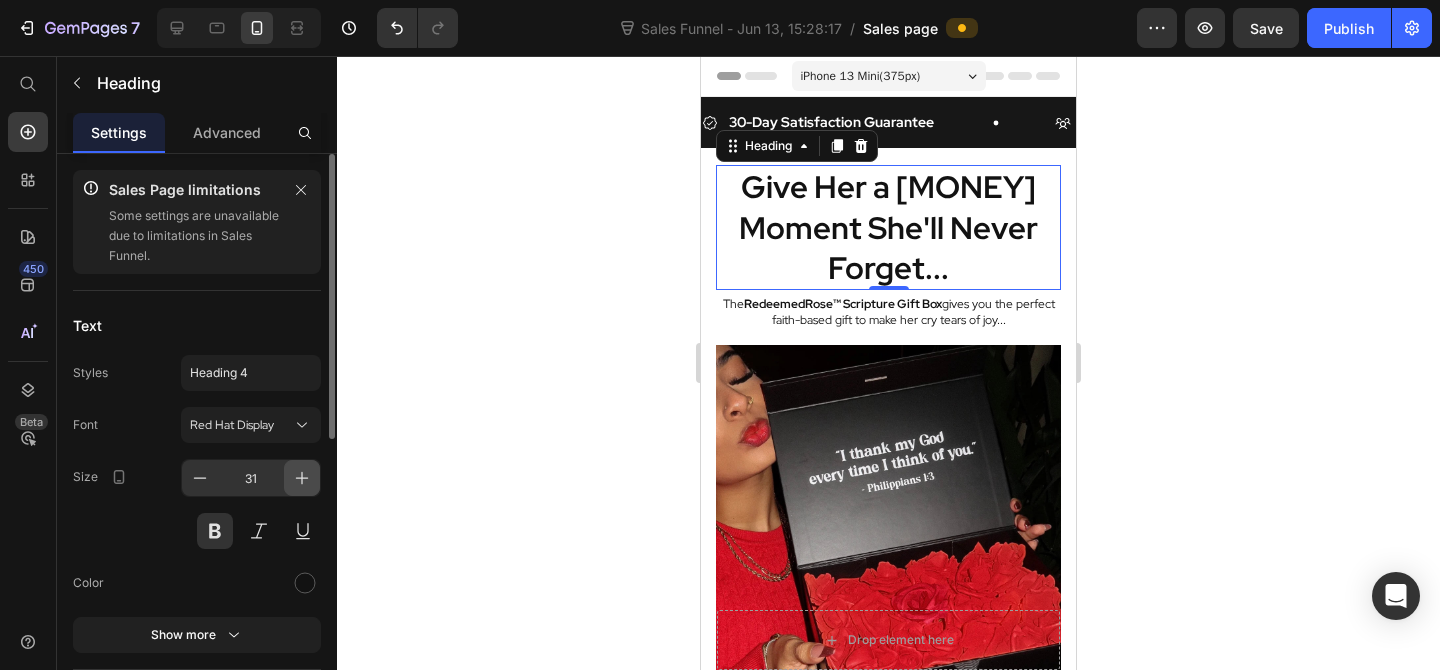 click 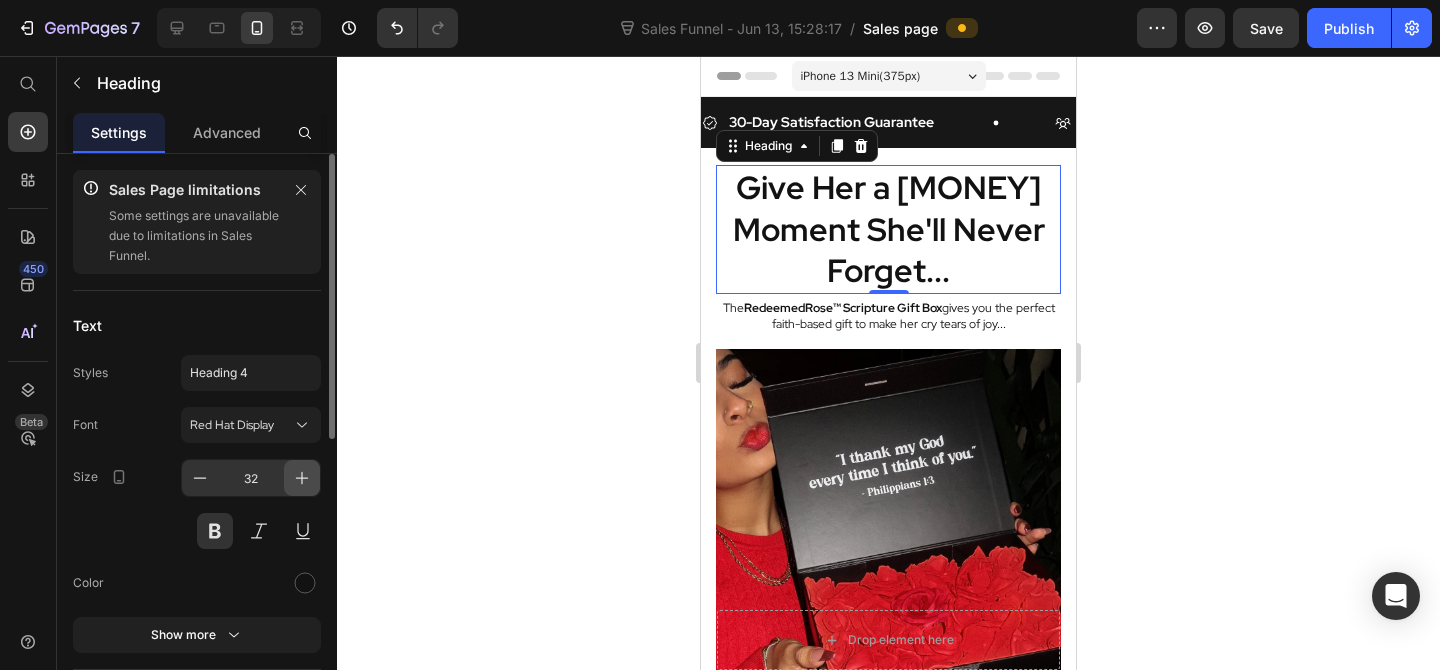 click 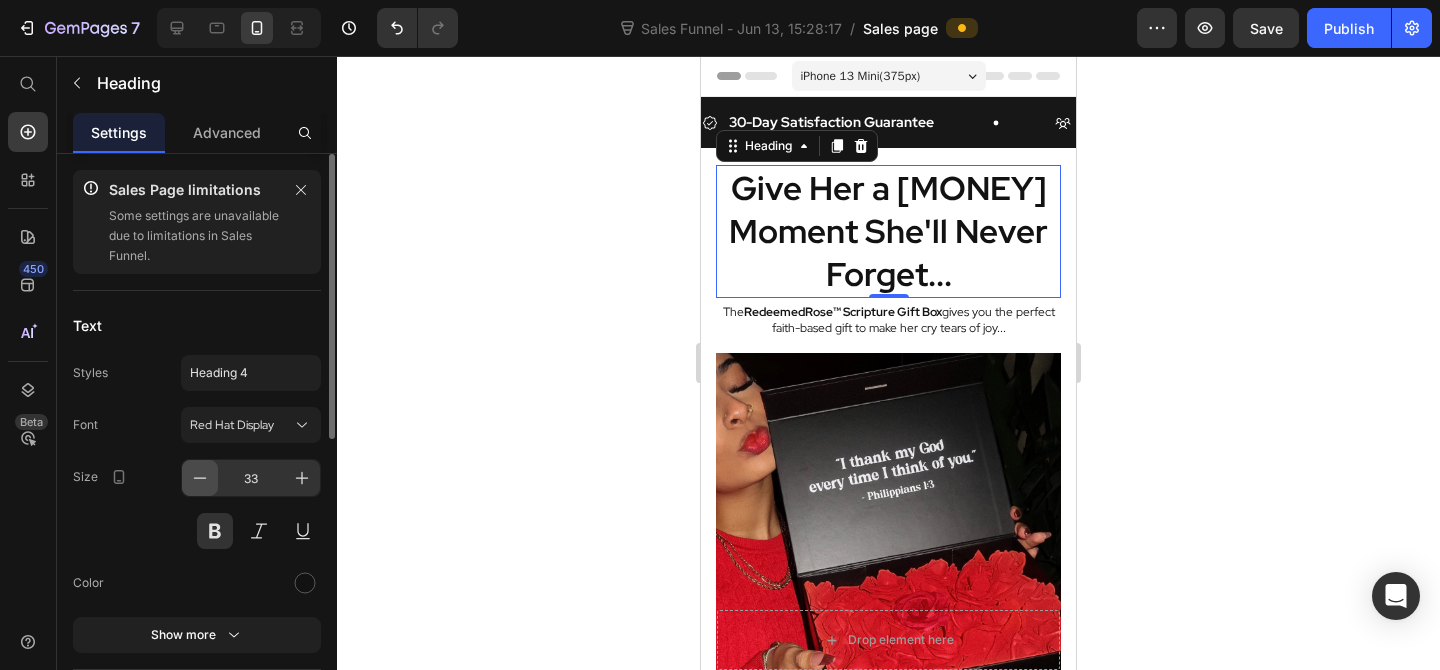click 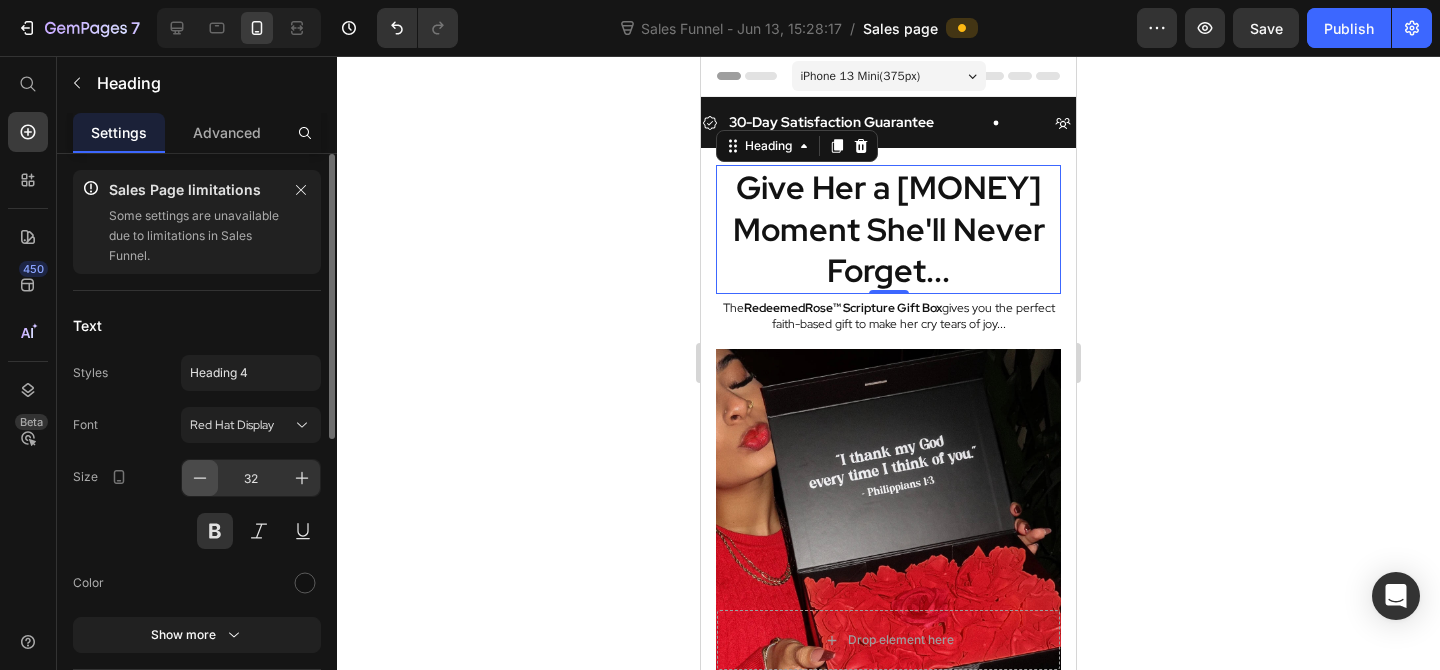 click 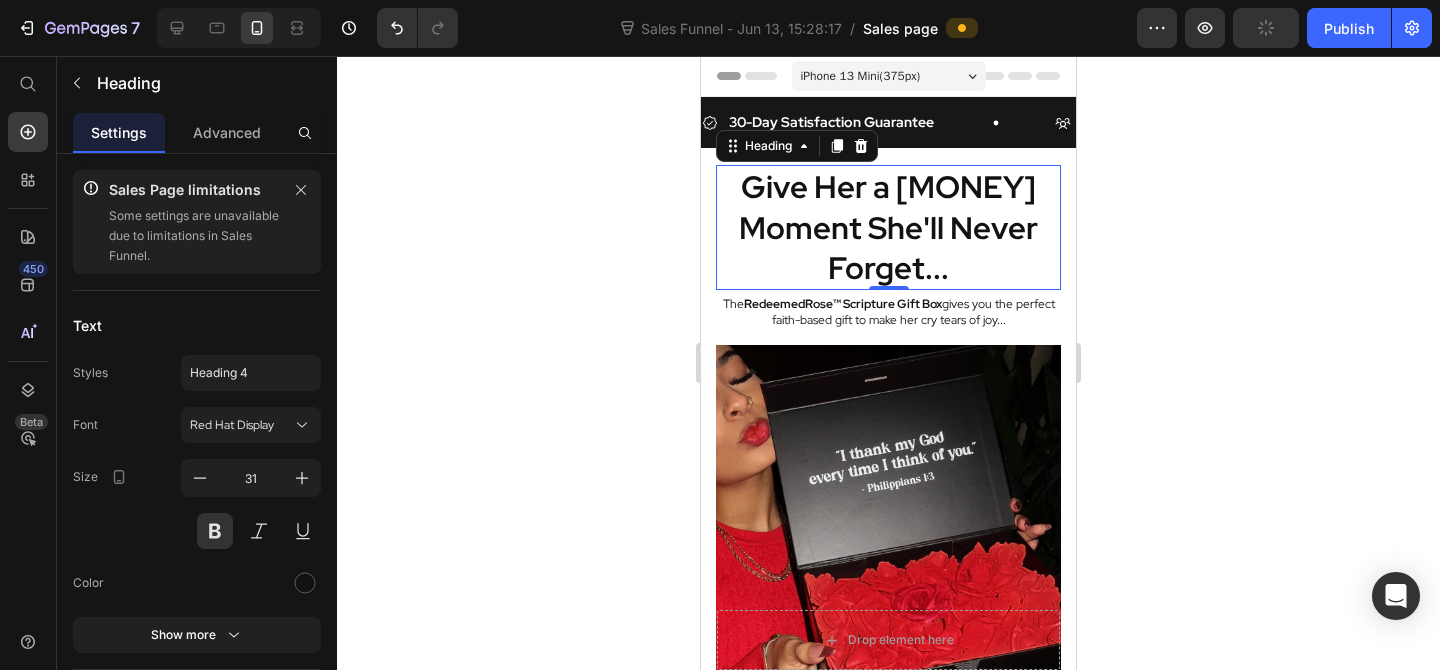 click 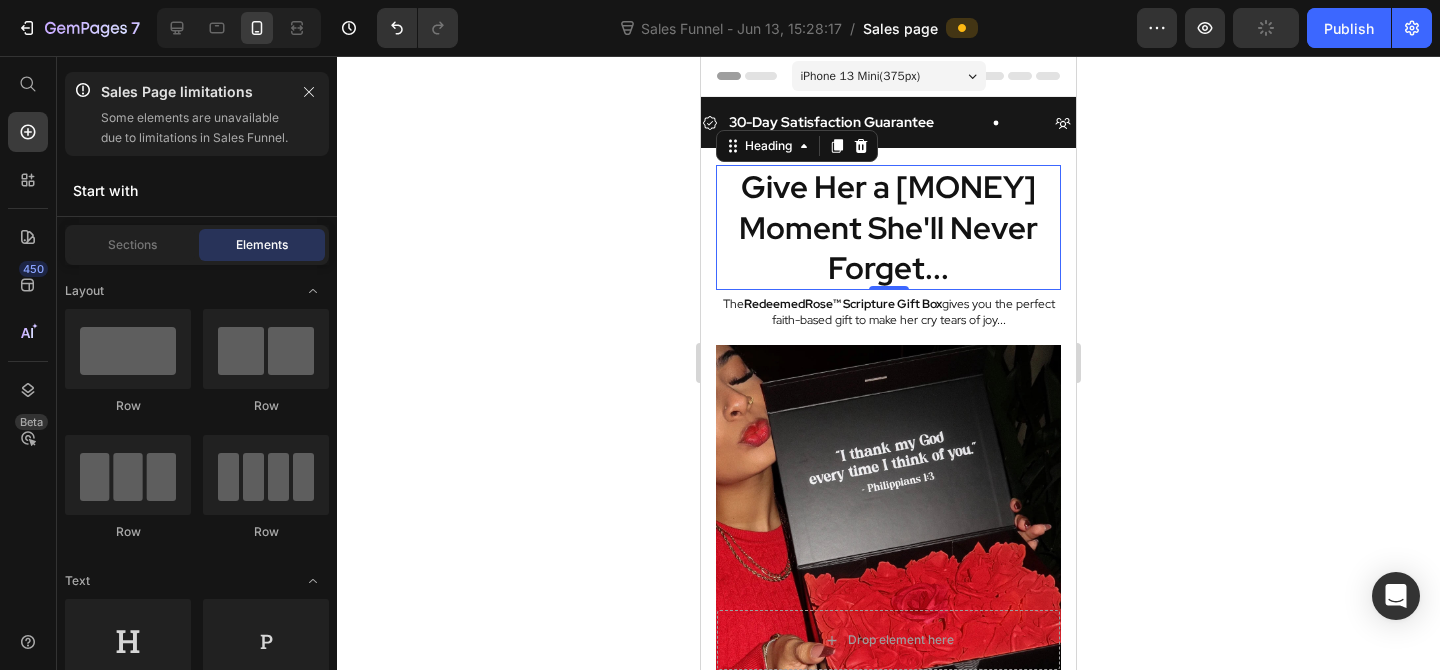 click 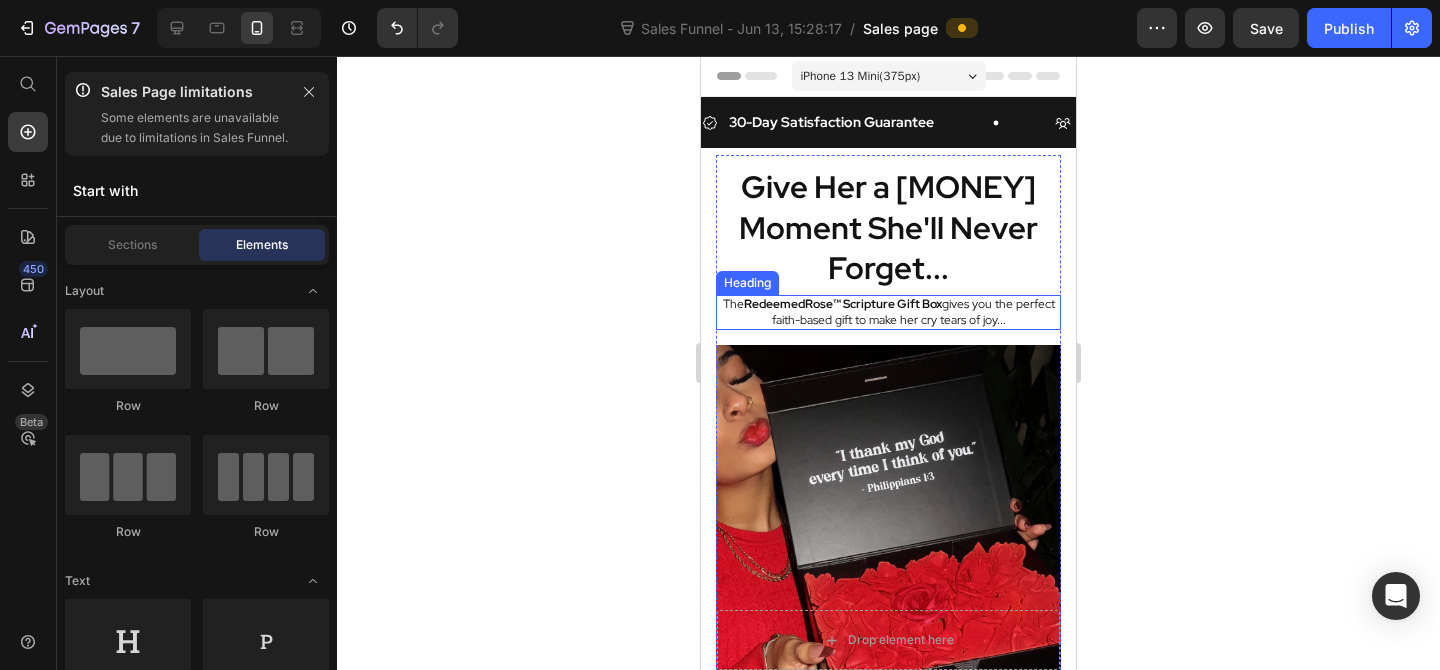 click on "The  RedeemedRose™ Scripture Gift Box  gives you the perfect faith-based gift to make her cry tears of joy..." at bounding box center (888, 312) 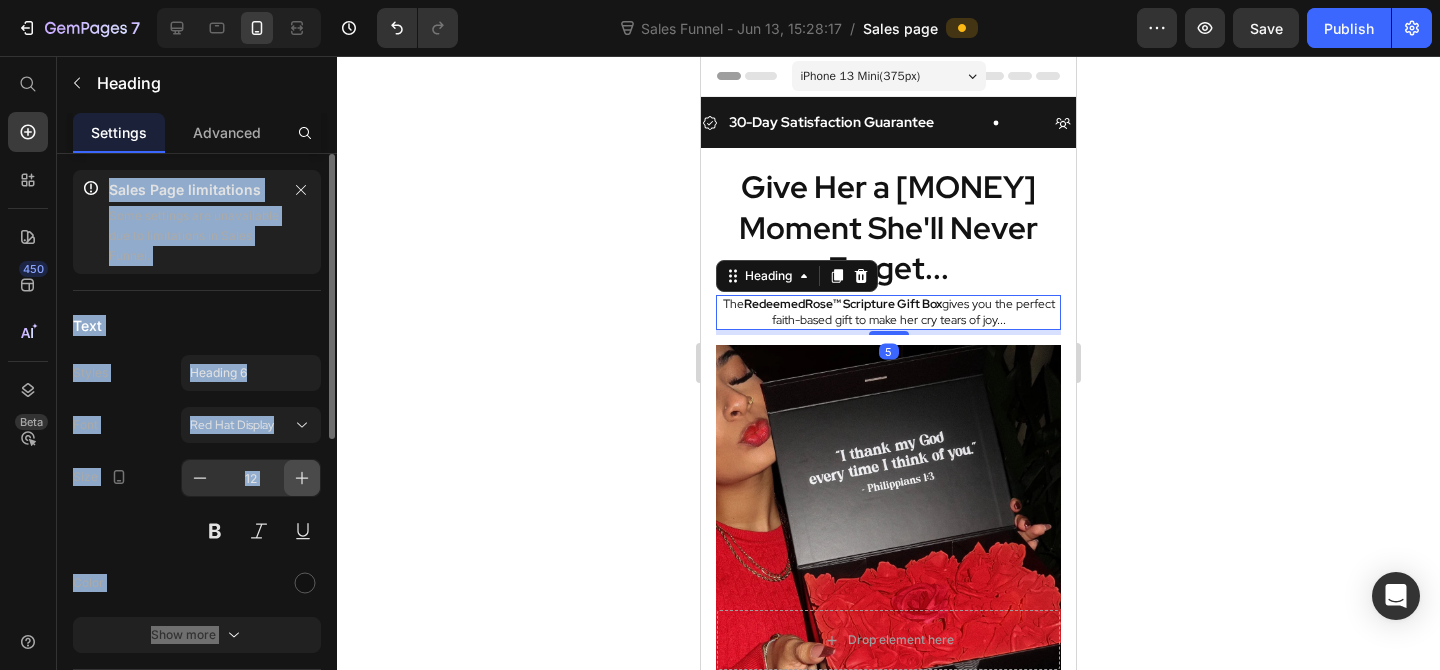 click 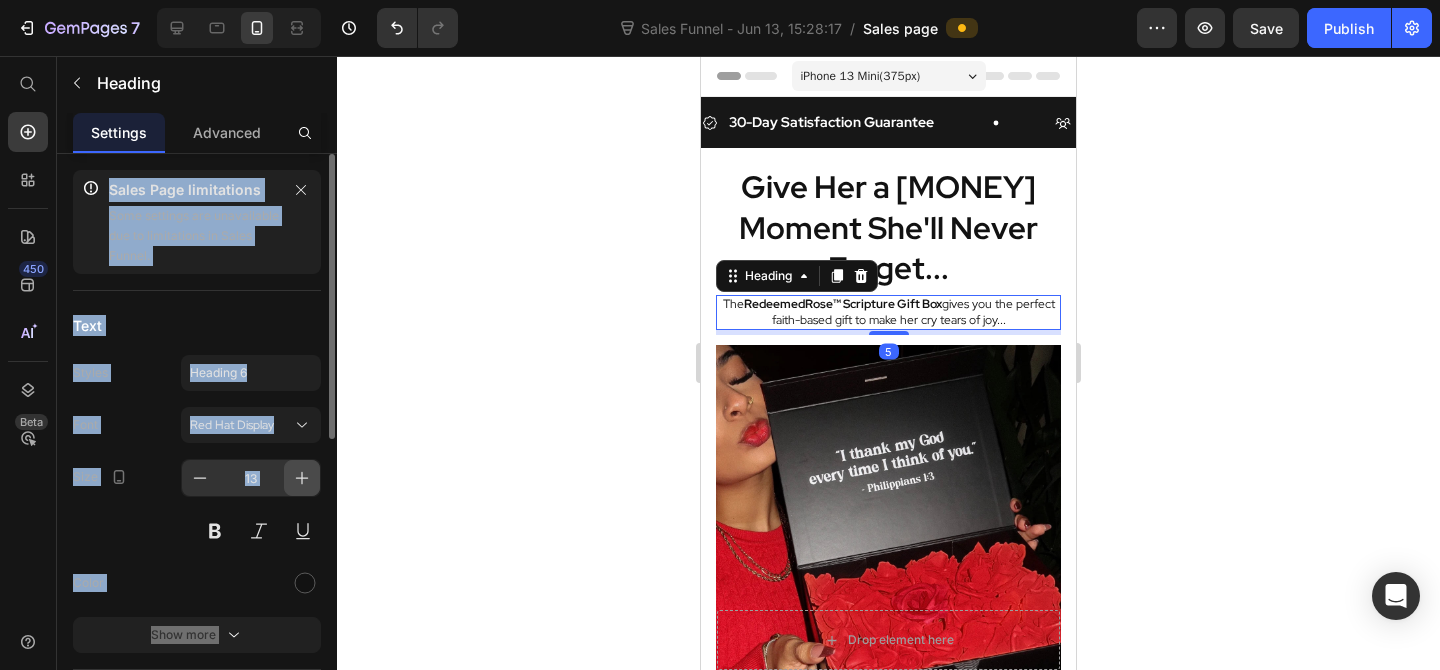 click 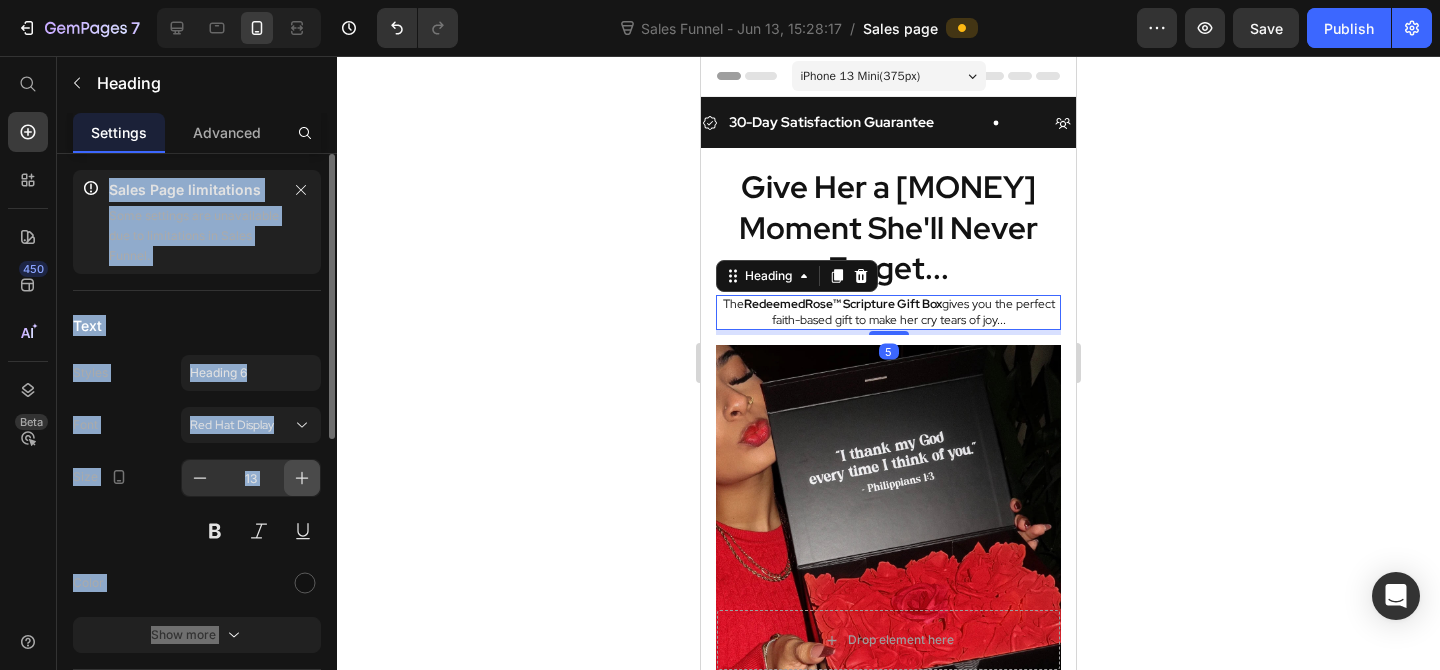 type on "14" 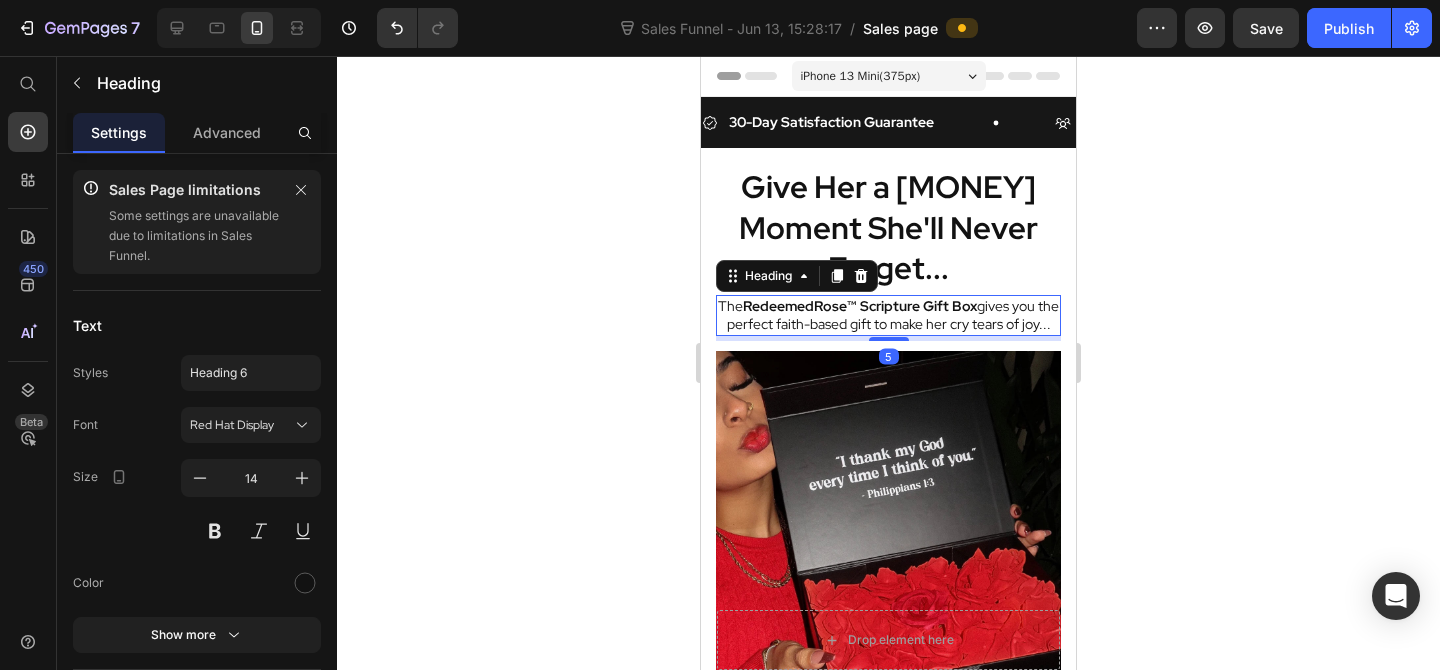 click 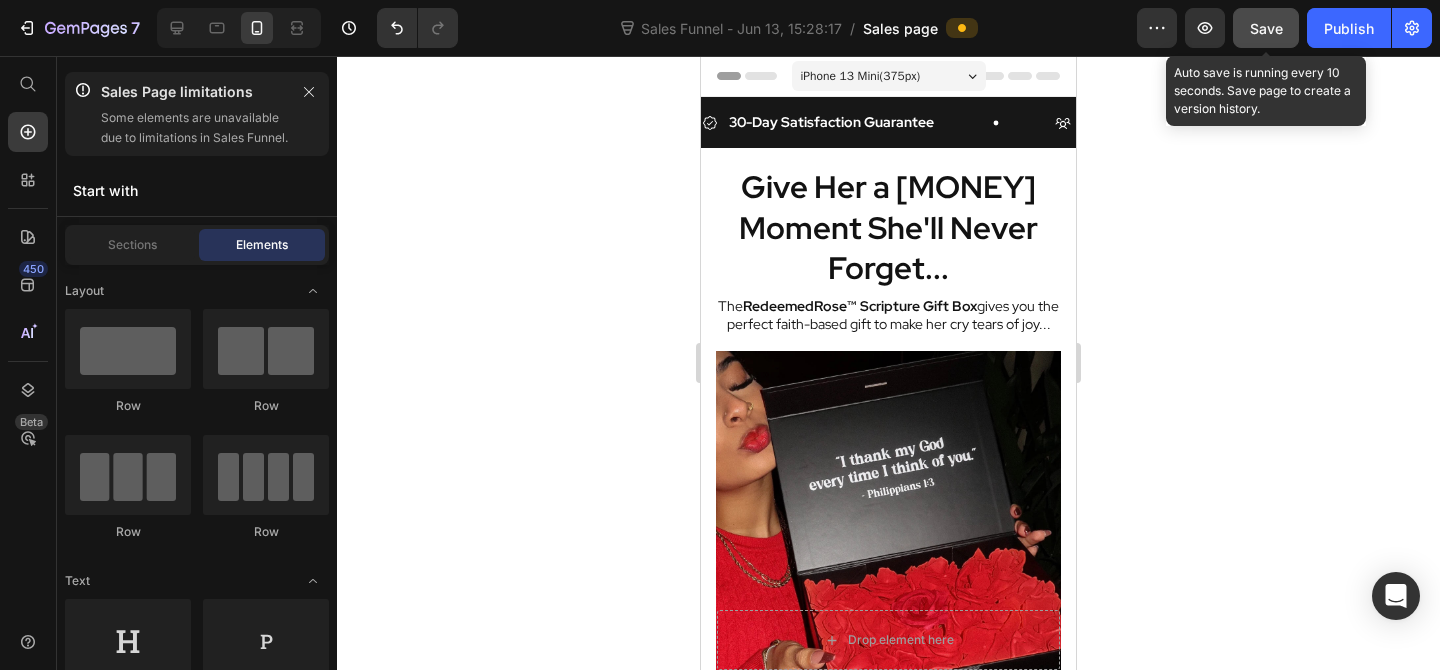click on "Save" at bounding box center (1266, 28) 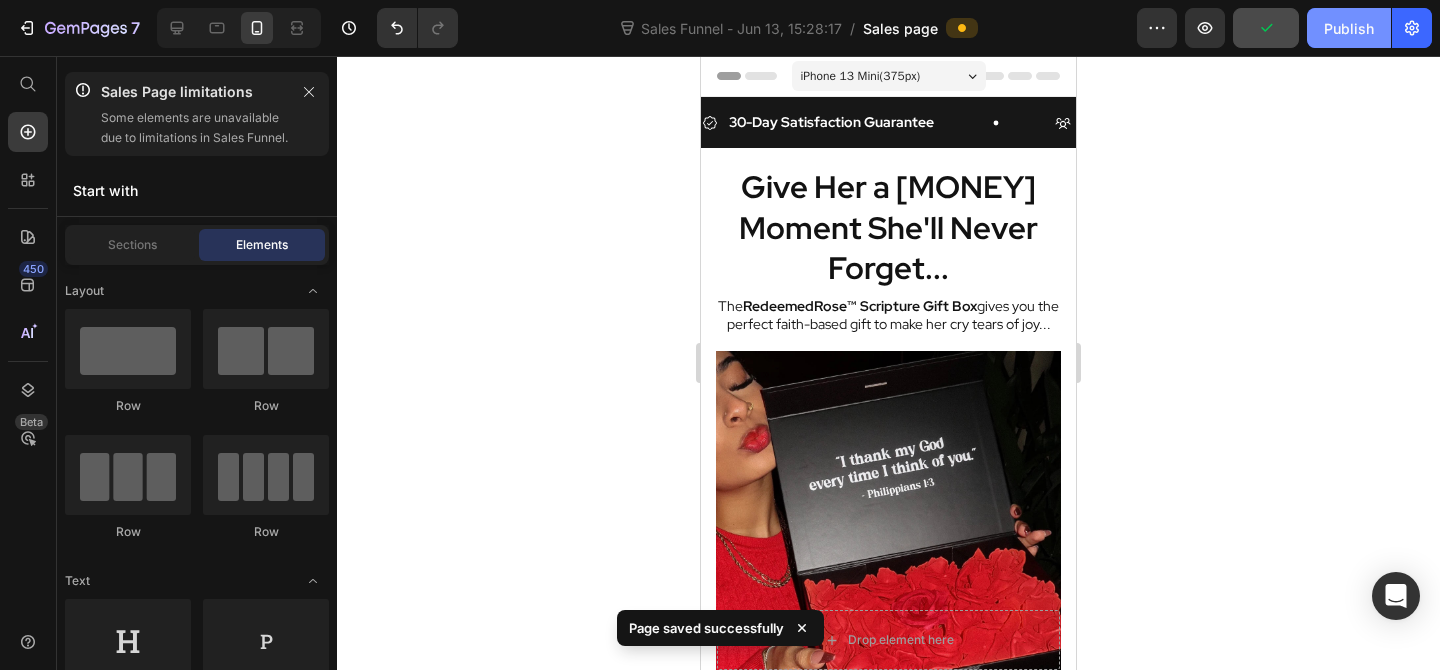 click on "Publish" at bounding box center [1349, 28] 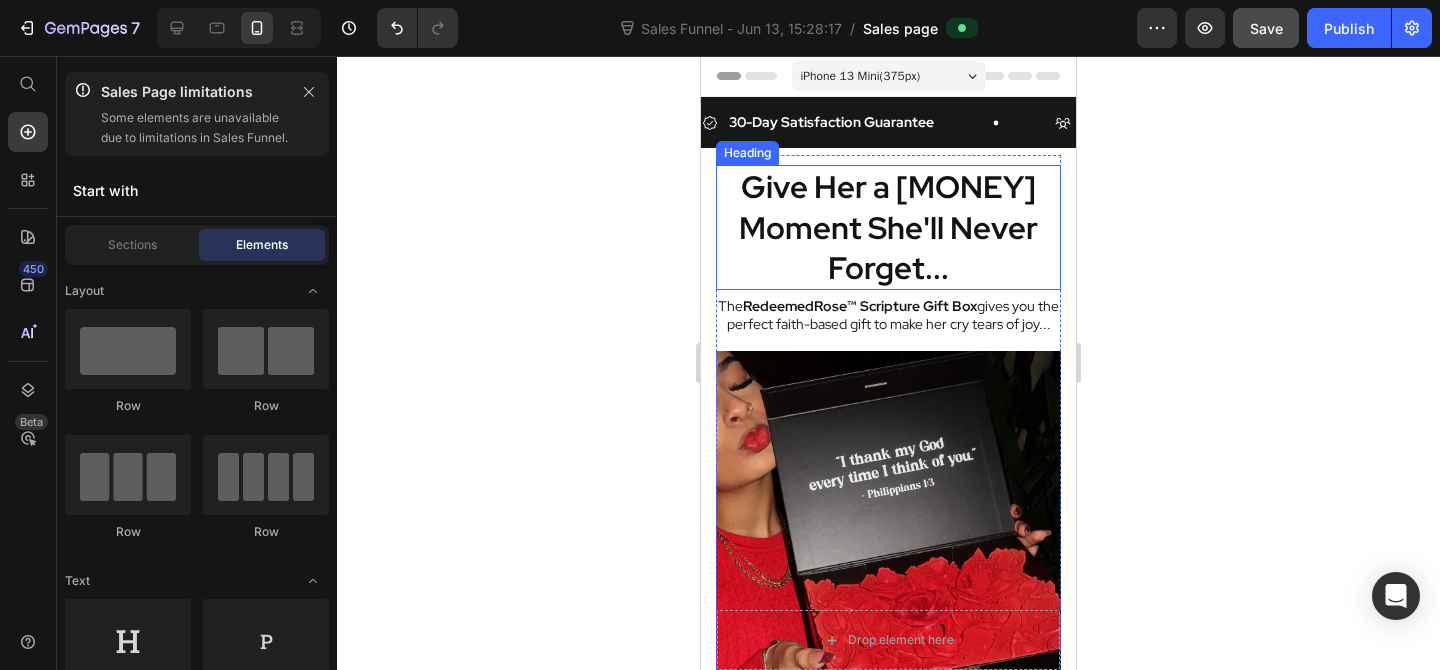 click on "Give Her a [MONEY] Moment She'll Never Forget..." at bounding box center [888, 227] 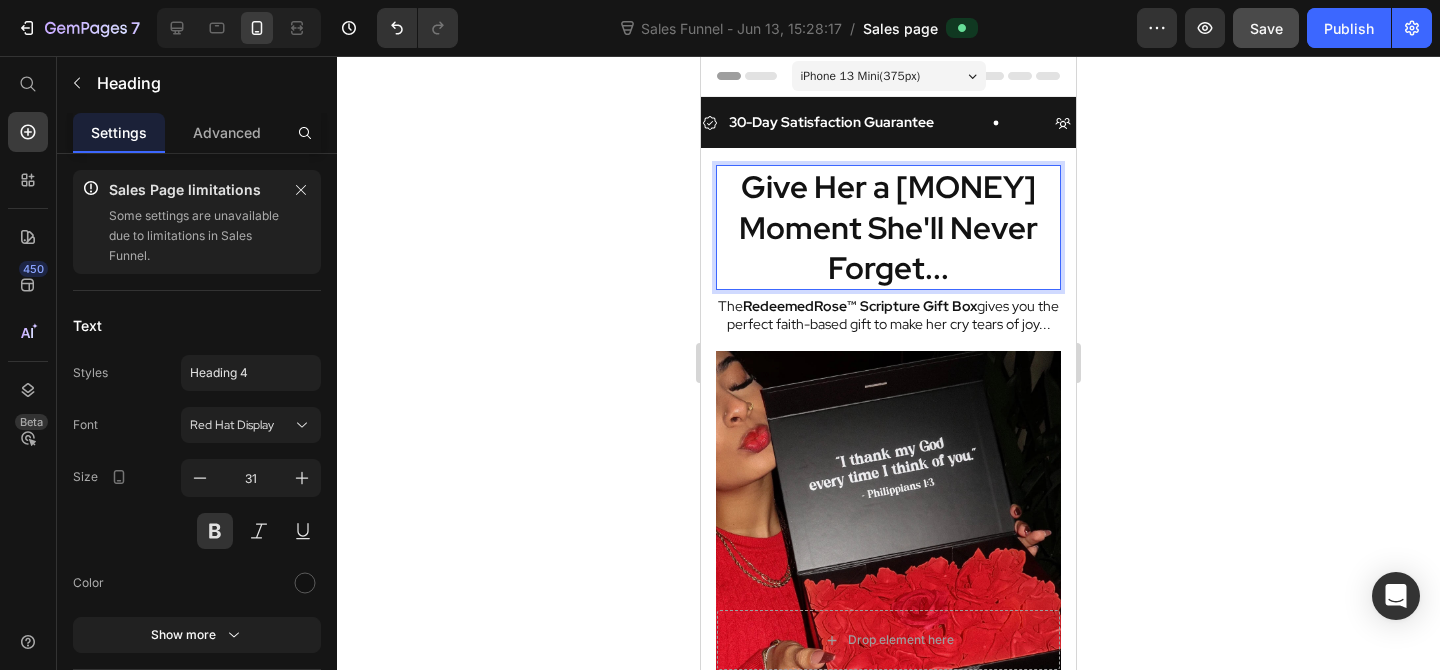 click on "Give Her a [MONEY] Moment She'll Never Forget..." at bounding box center (888, 227) 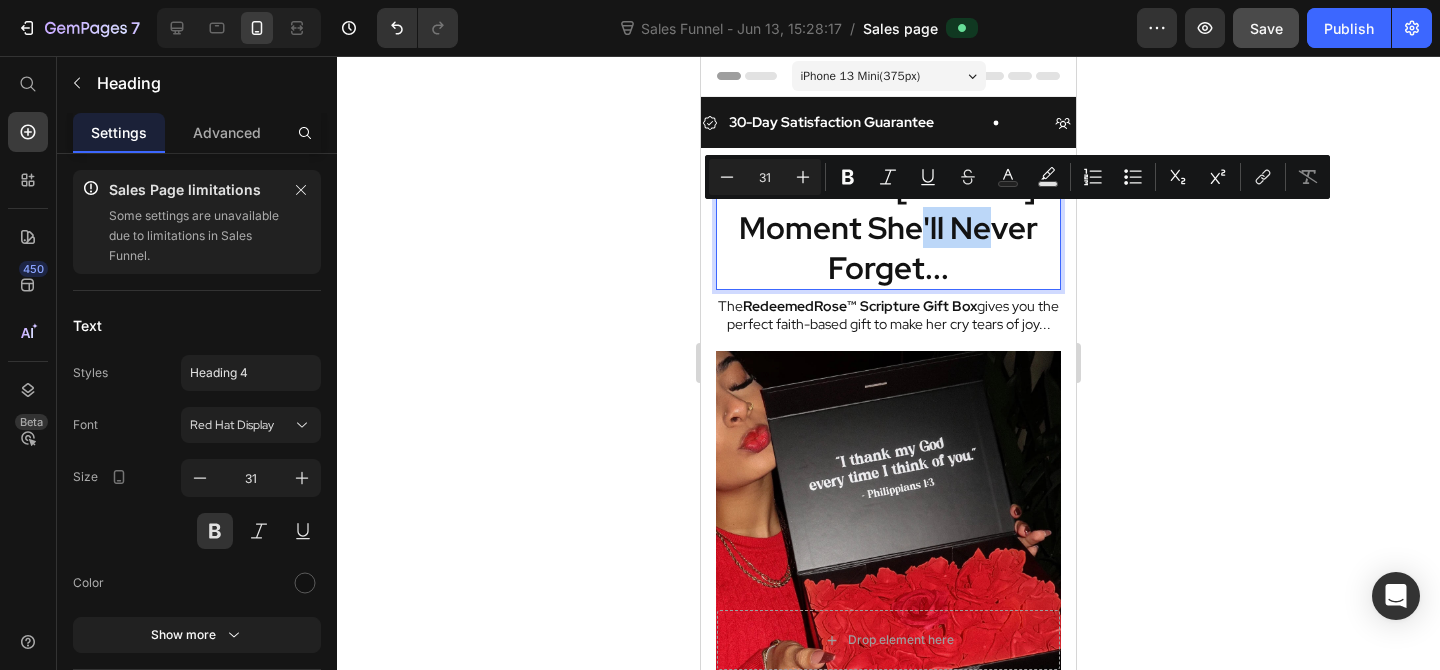 click on "Give Her a [MONEY] Moment She'll Never Forget..." at bounding box center (888, 227) 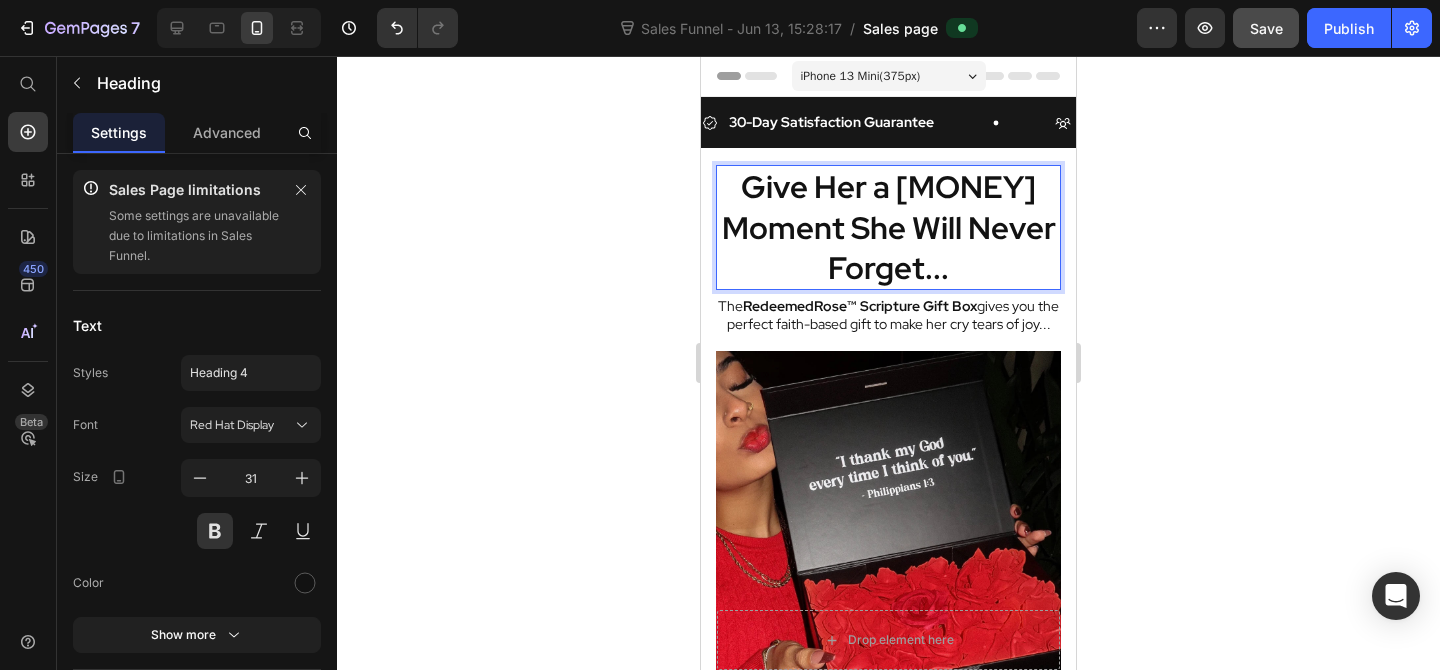 click 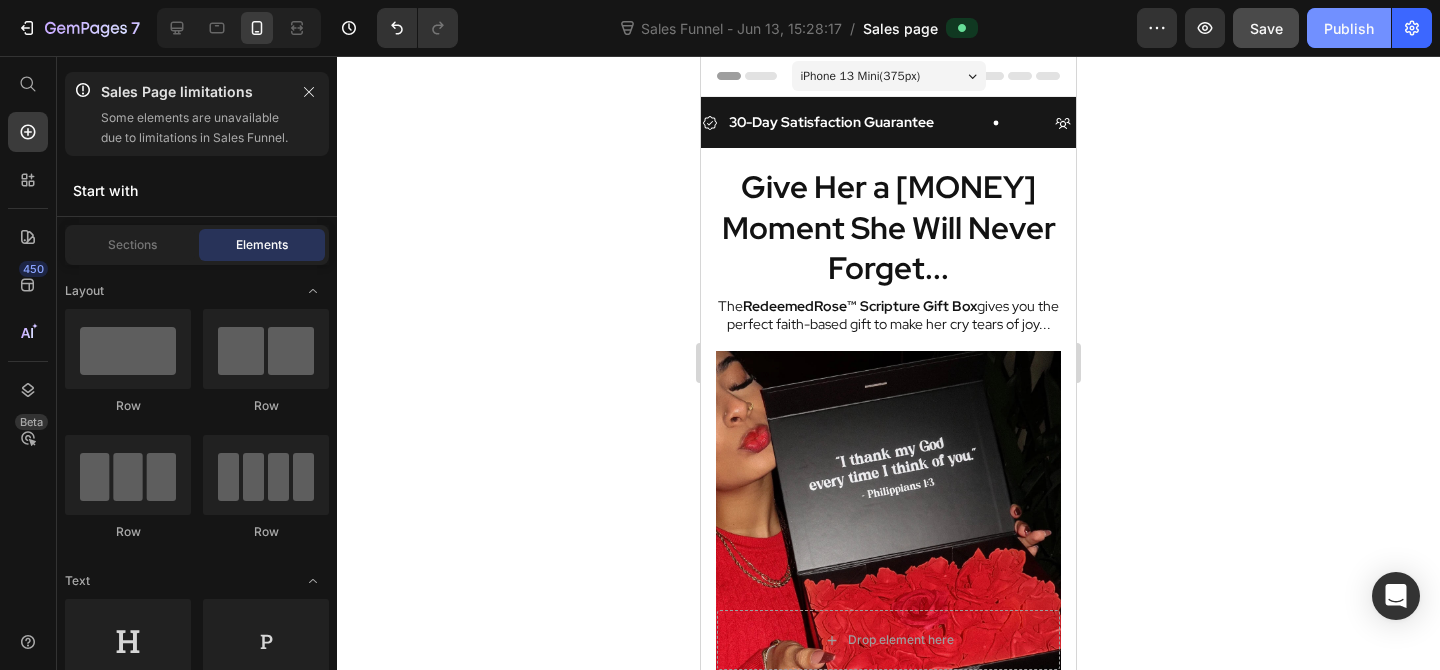 click on "Publish" at bounding box center (1349, 28) 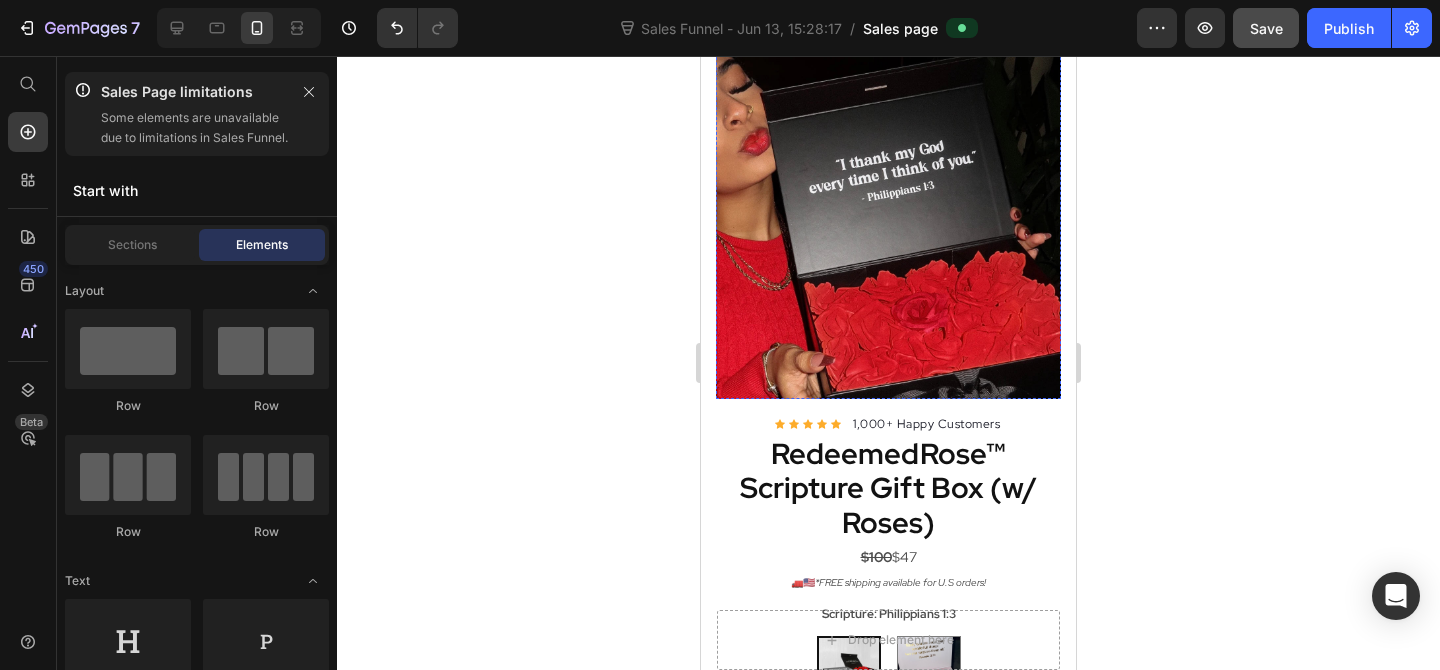 scroll, scrollTop: 310, scrollLeft: 0, axis: vertical 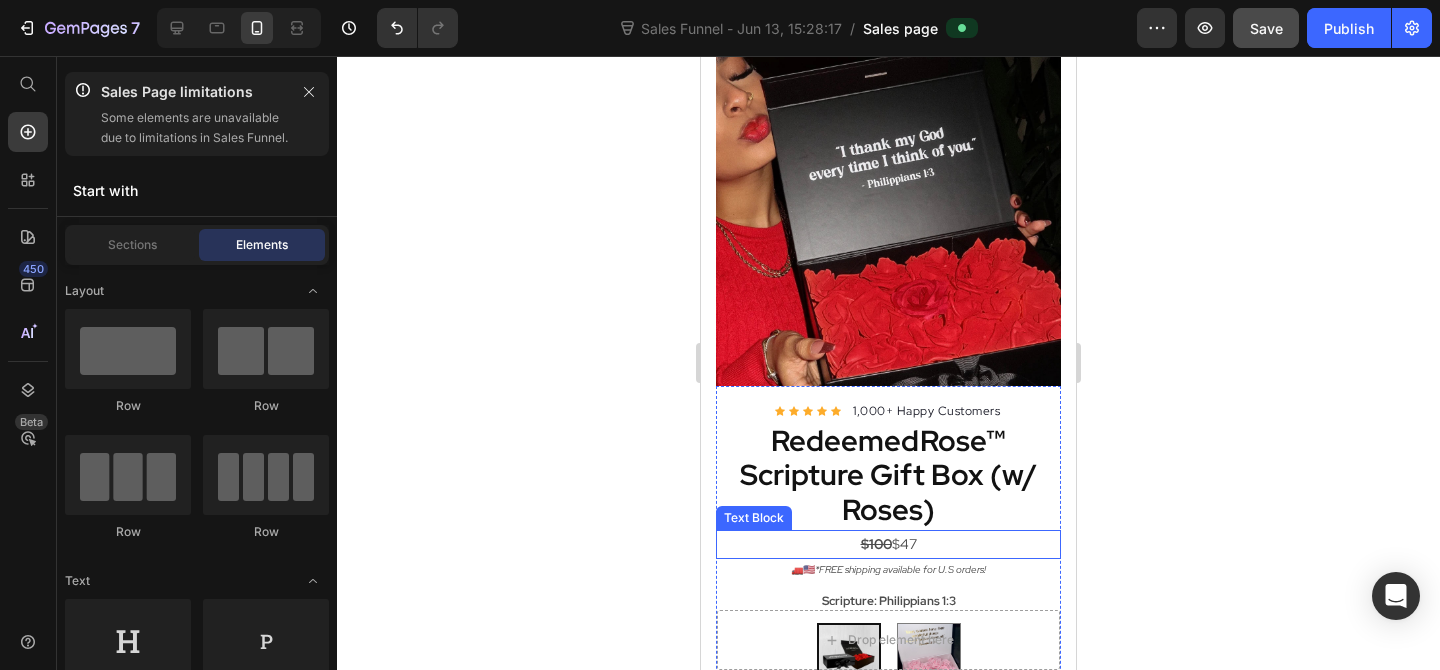 click on "$100  $47" at bounding box center (888, 544) 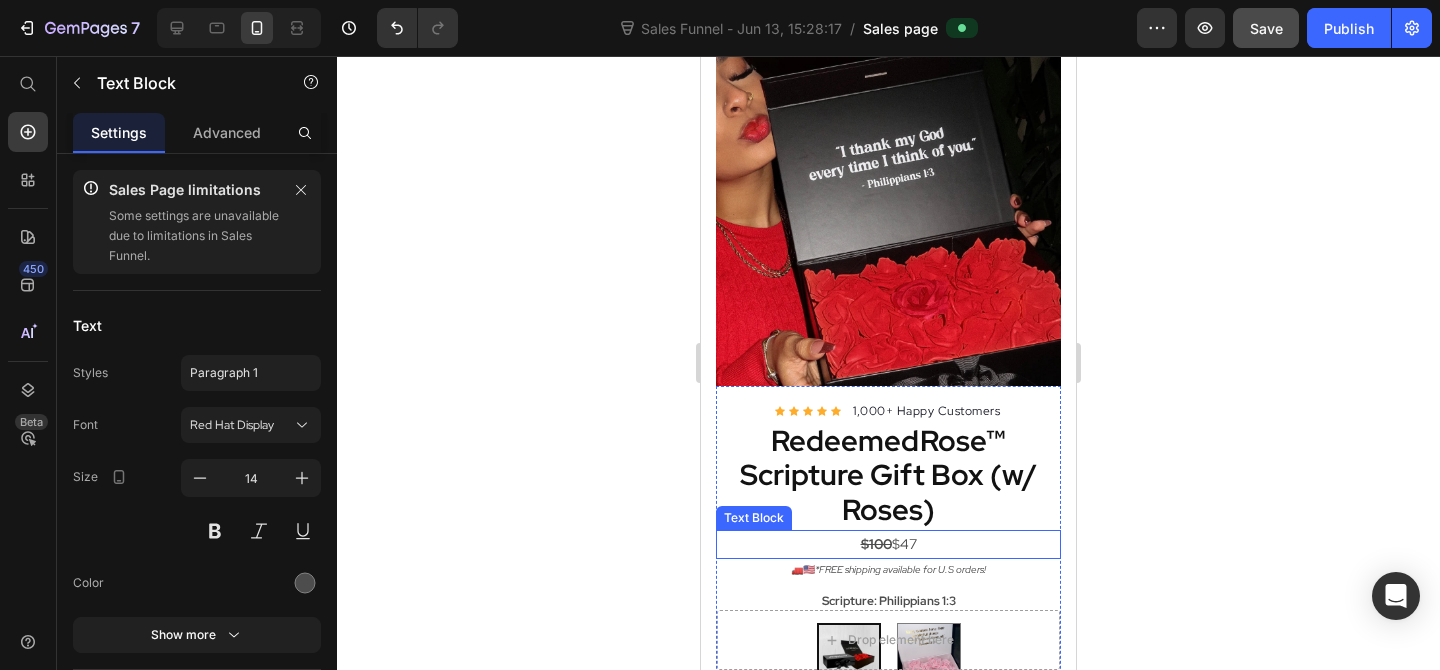 click on "$100  $47" at bounding box center [888, 544] 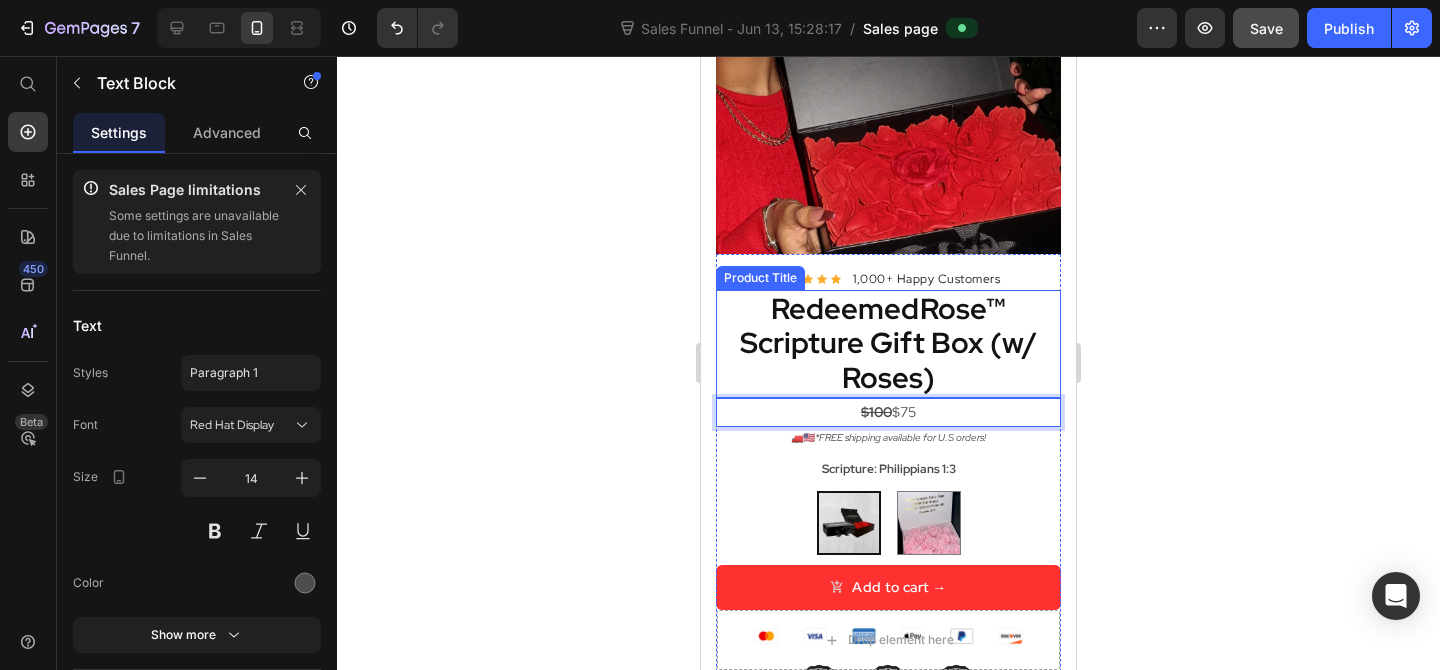 scroll, scrollTop: 974, scrollLeft: 0, axis: vertical 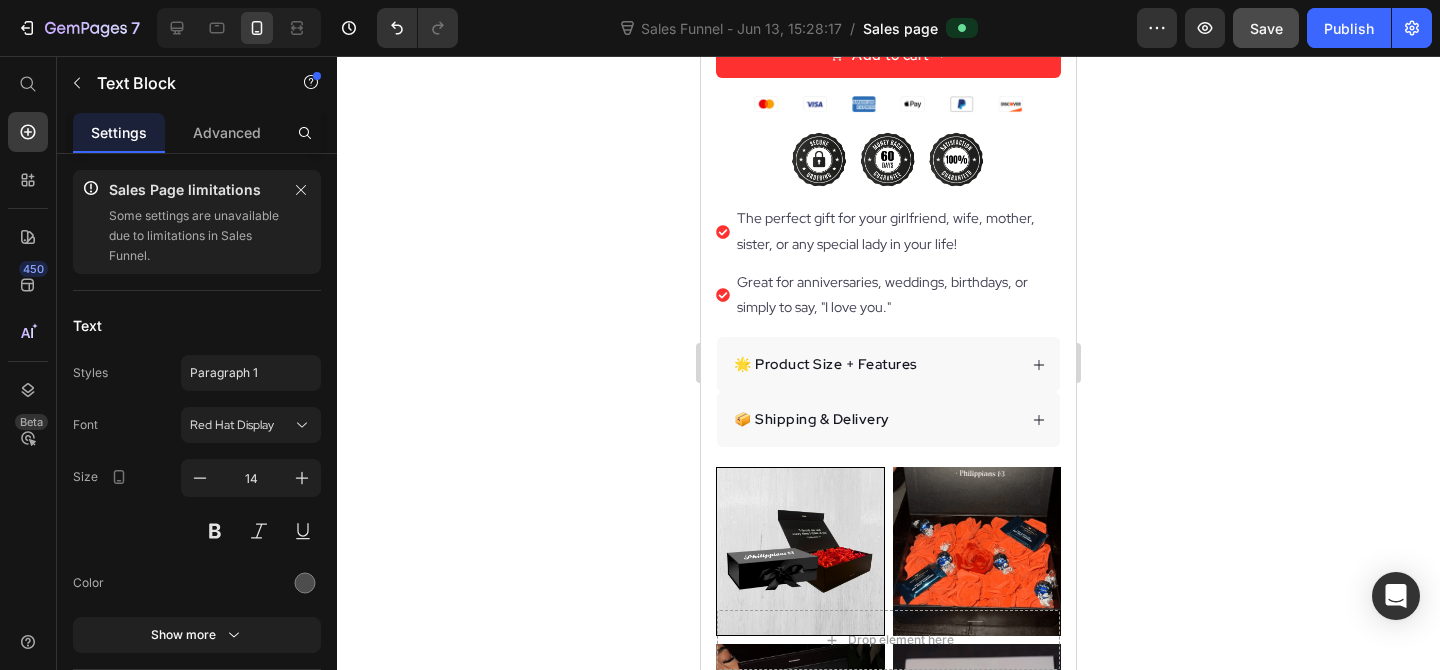 click 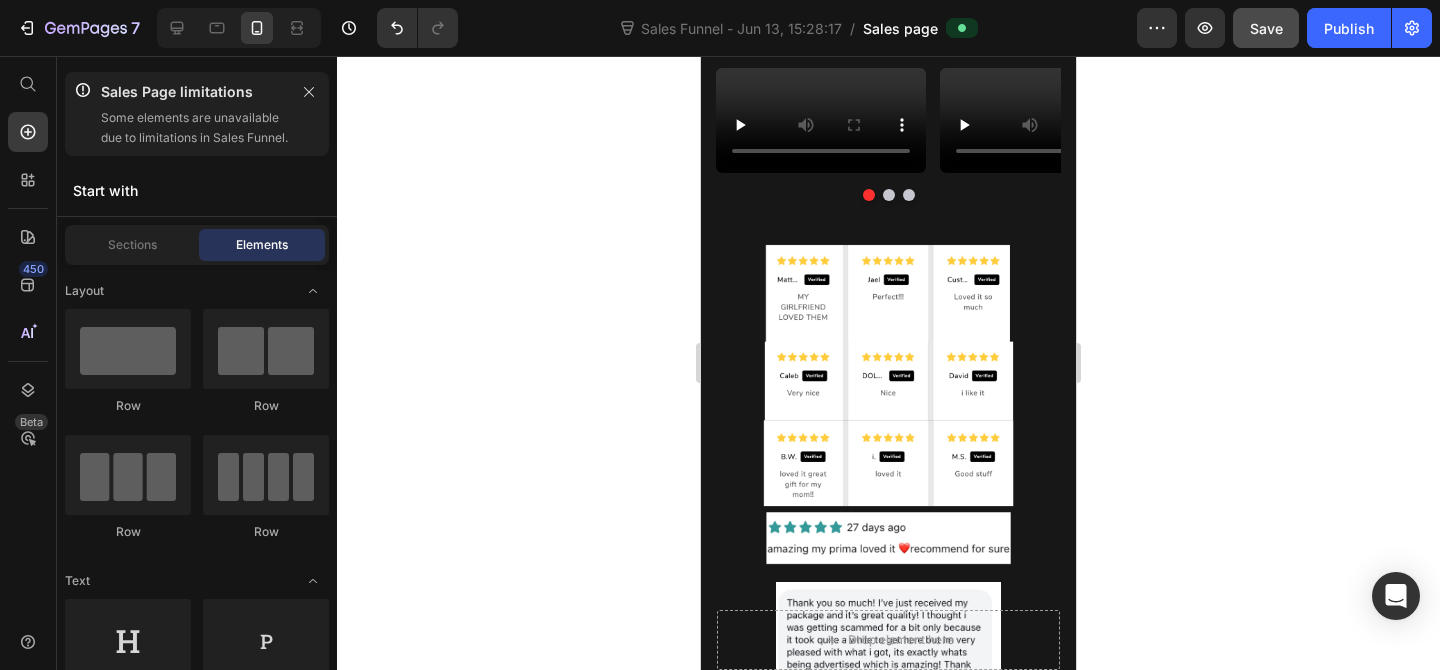 scroll, scrollTop: 4190, scrollLeft: 0, axis: vertical 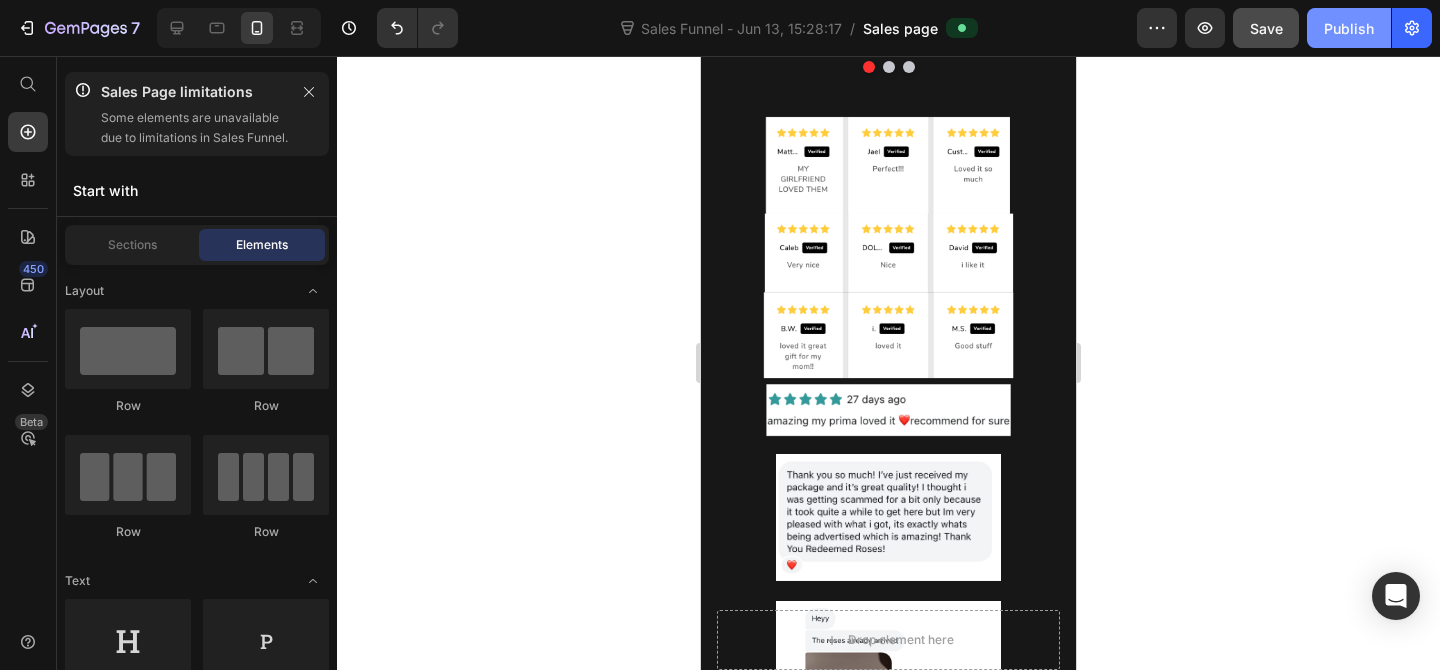 click on "Publish" 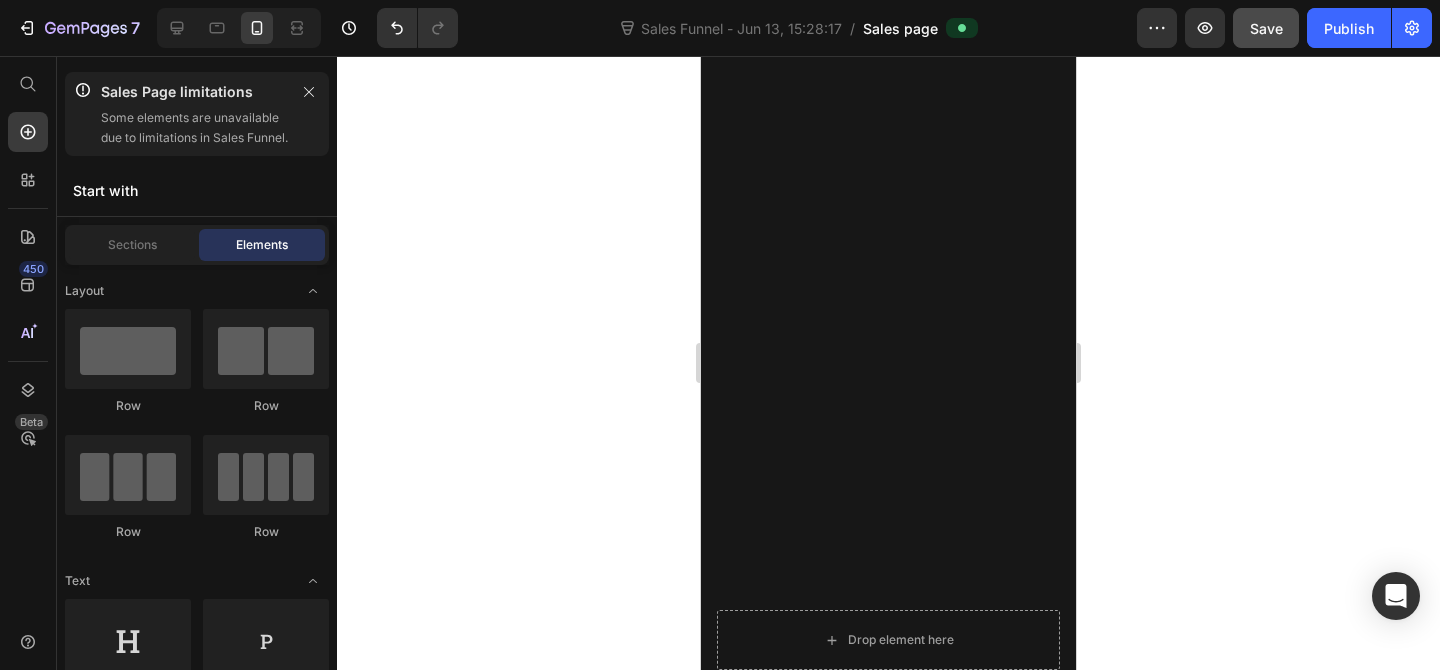 scroll, scrollTop: 0, scrollLeft: 0, axis: both 